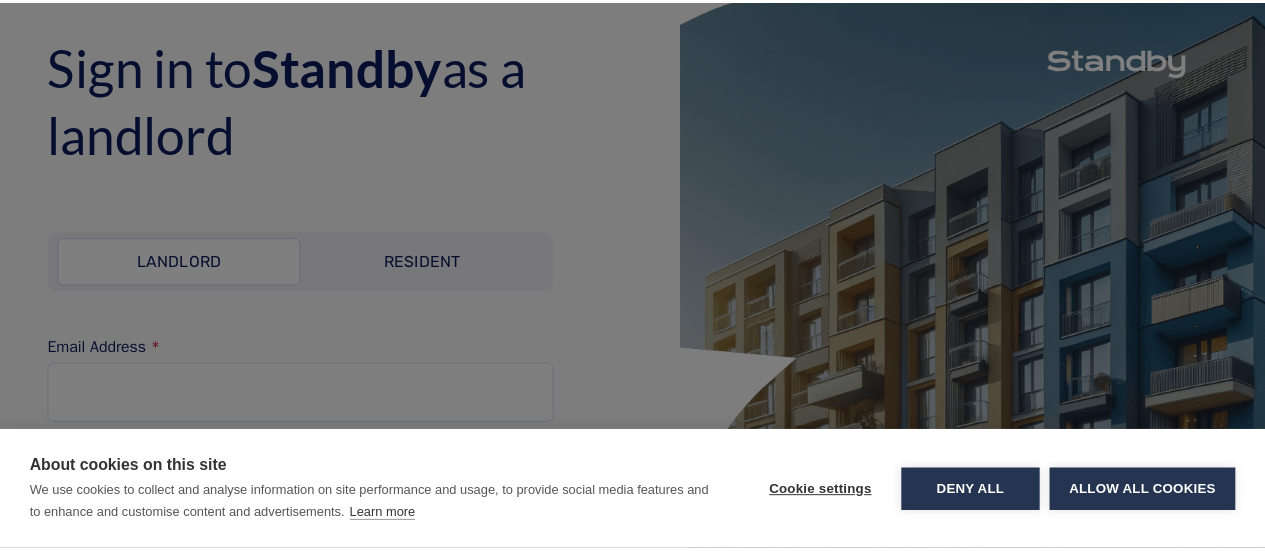 scroll, scrollTop: 0, scrollLeft: 0, axis: both 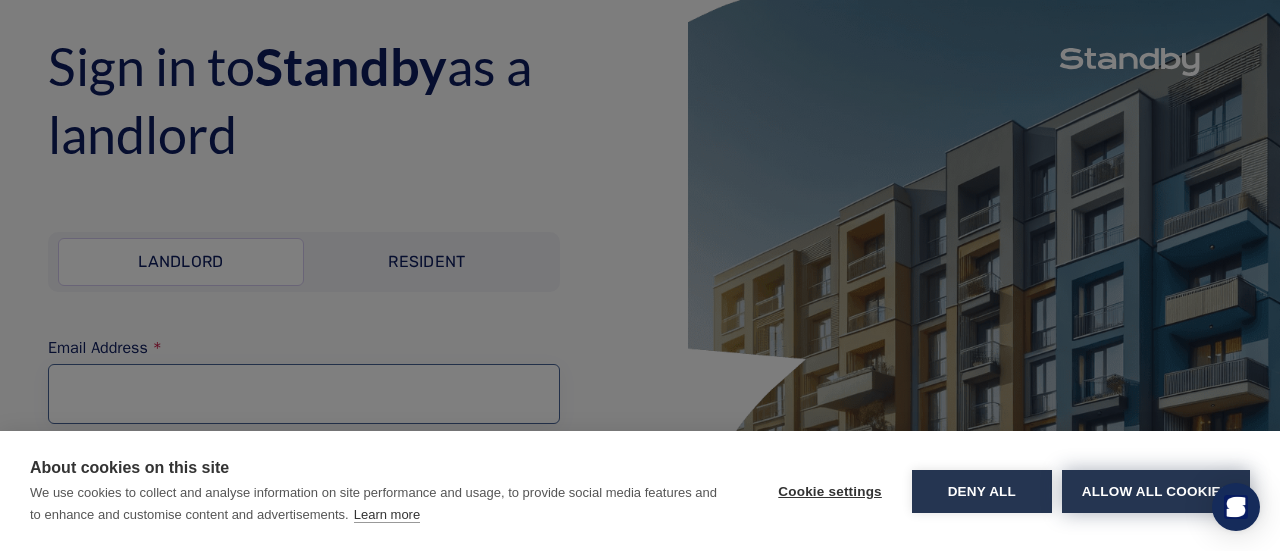 type on "**********" 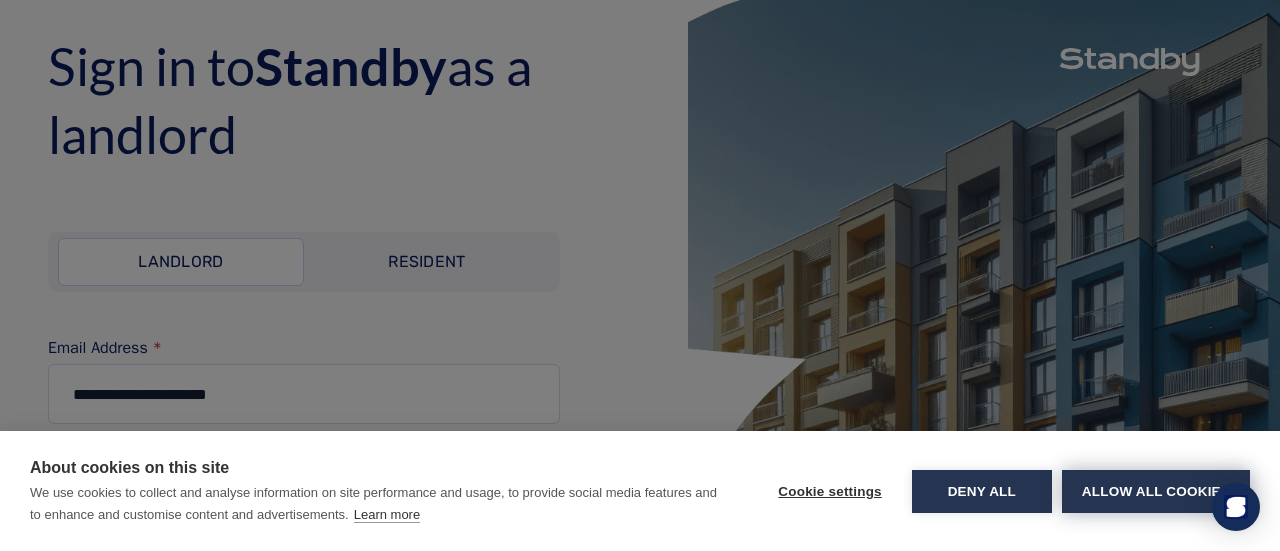 click on "Allow all cookies" at bounding box center (1156, 491) 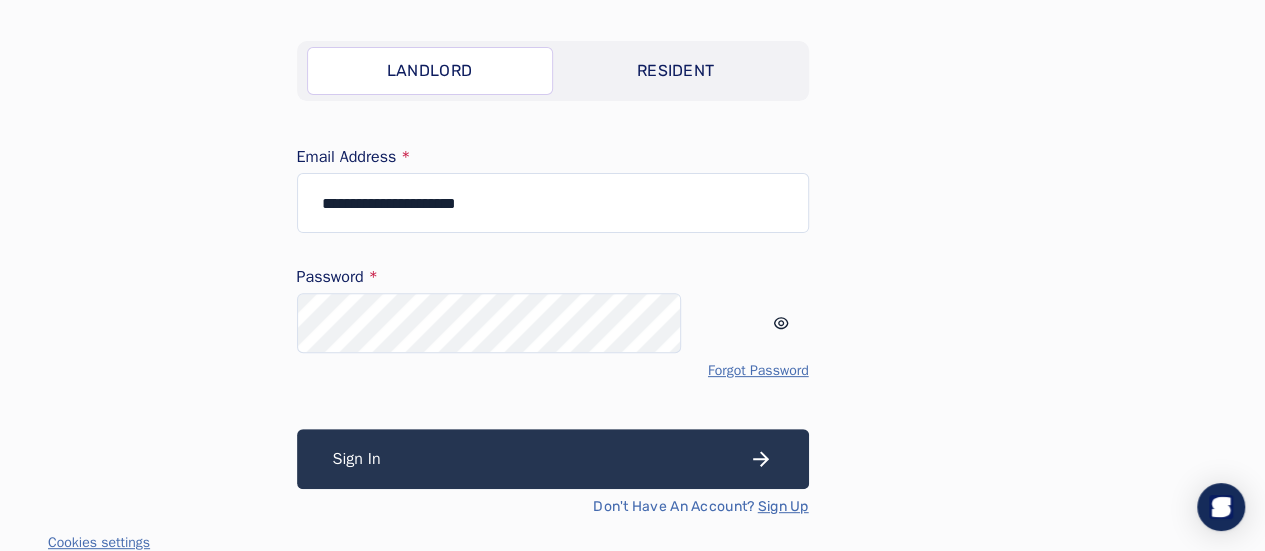 scroll, scrollTop: 192, scrollLeft: 0, axis: vertical 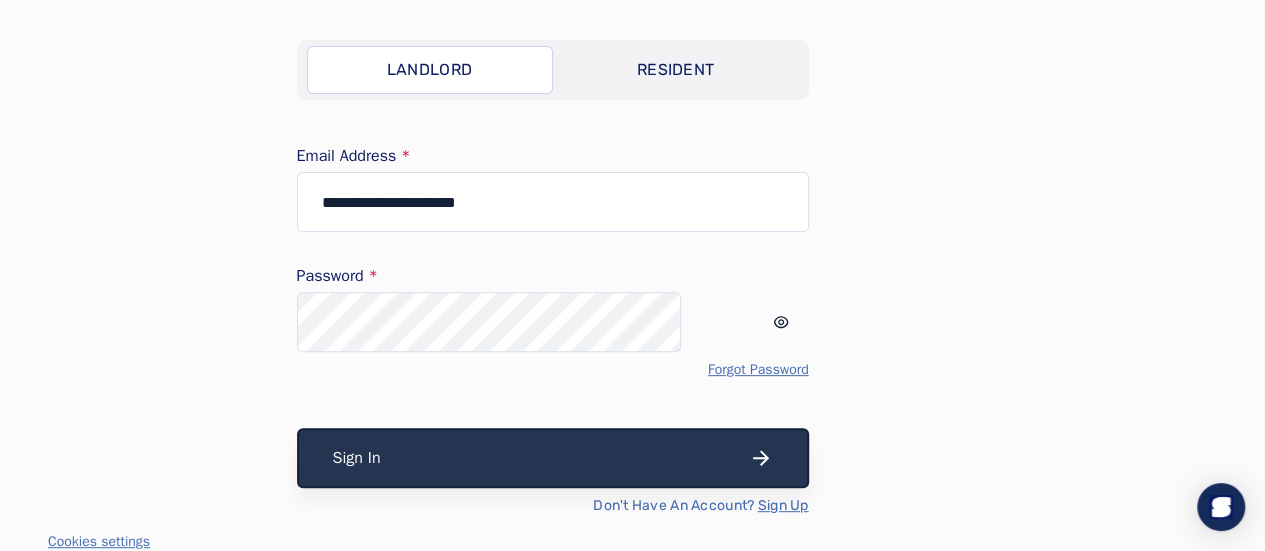 click on "Sign In" at bounding box center (553, 458) 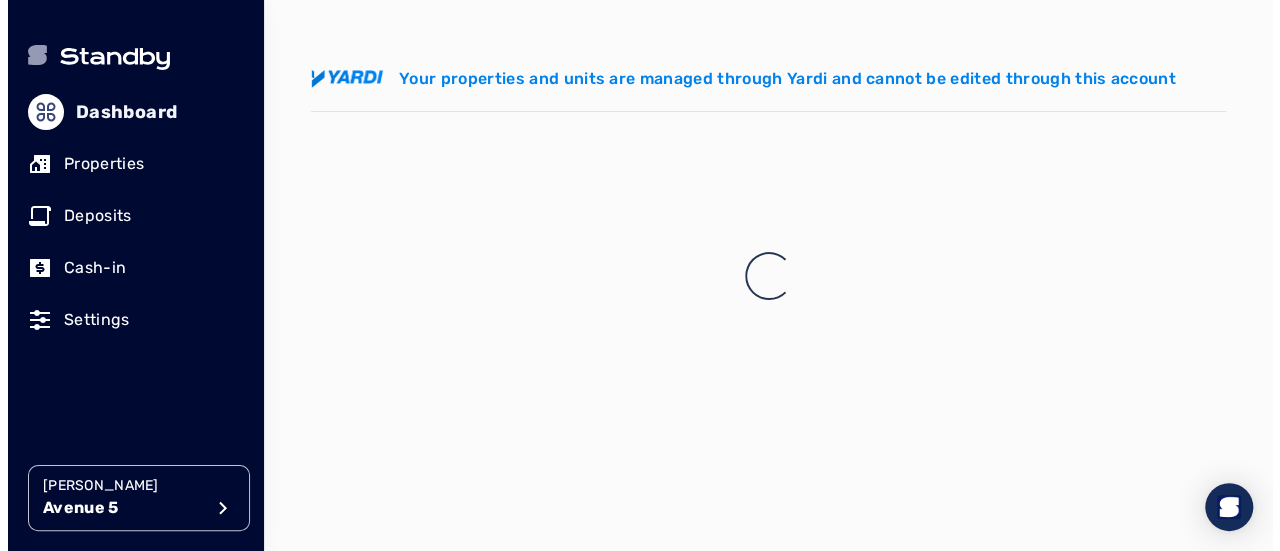scroll, scrollTop: 0, scrollLeft: 0, axis: both 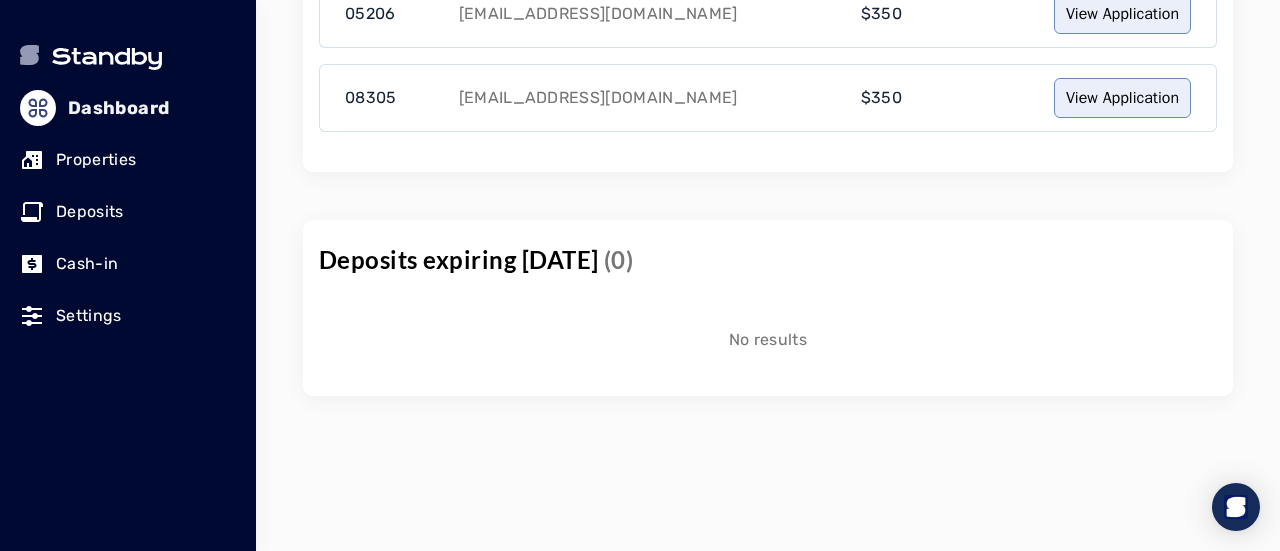 click on "Properties" at bounding box center (128, 160) 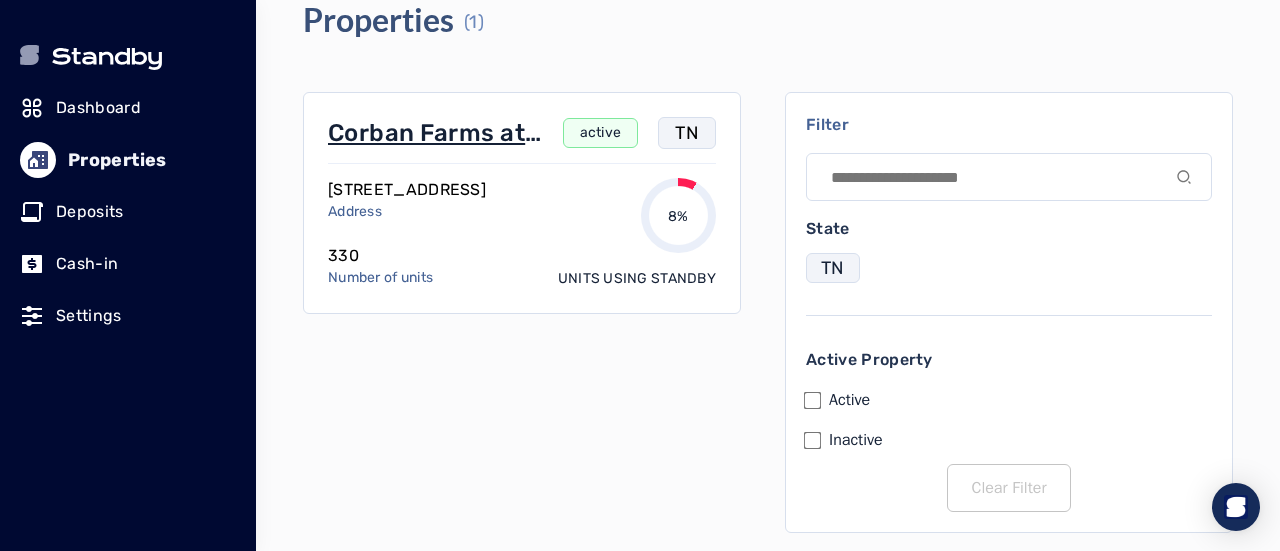click on "Corban Farms at [GEOGRAPHIC_DATA]" at bounding box center (435, 133) 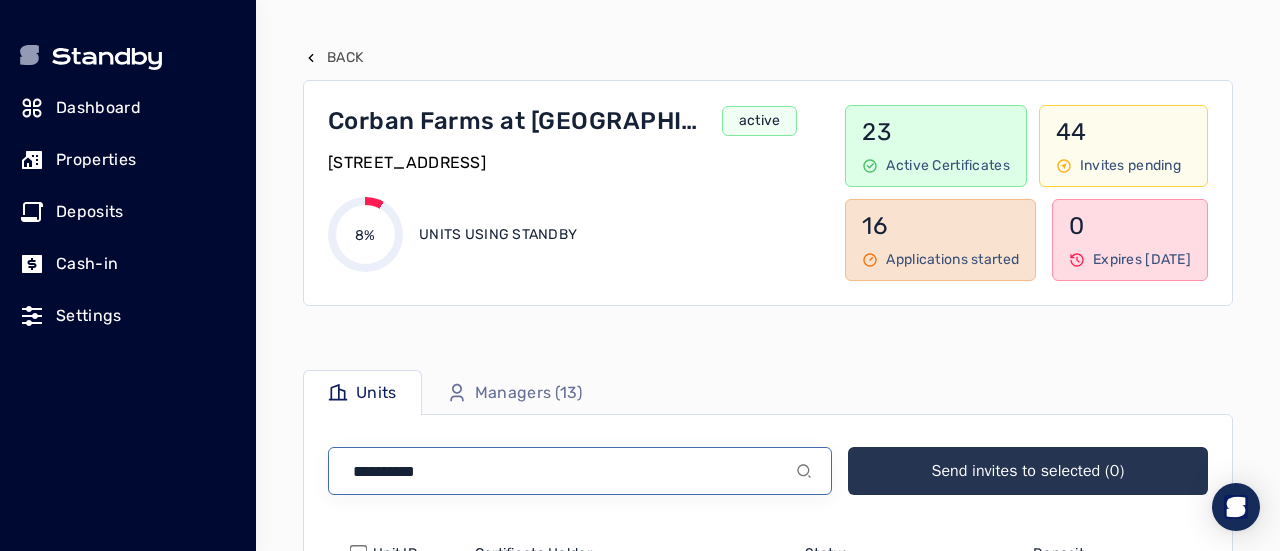 scroll, scrollTop: 292, scrollLeft: 0, axis: vertical 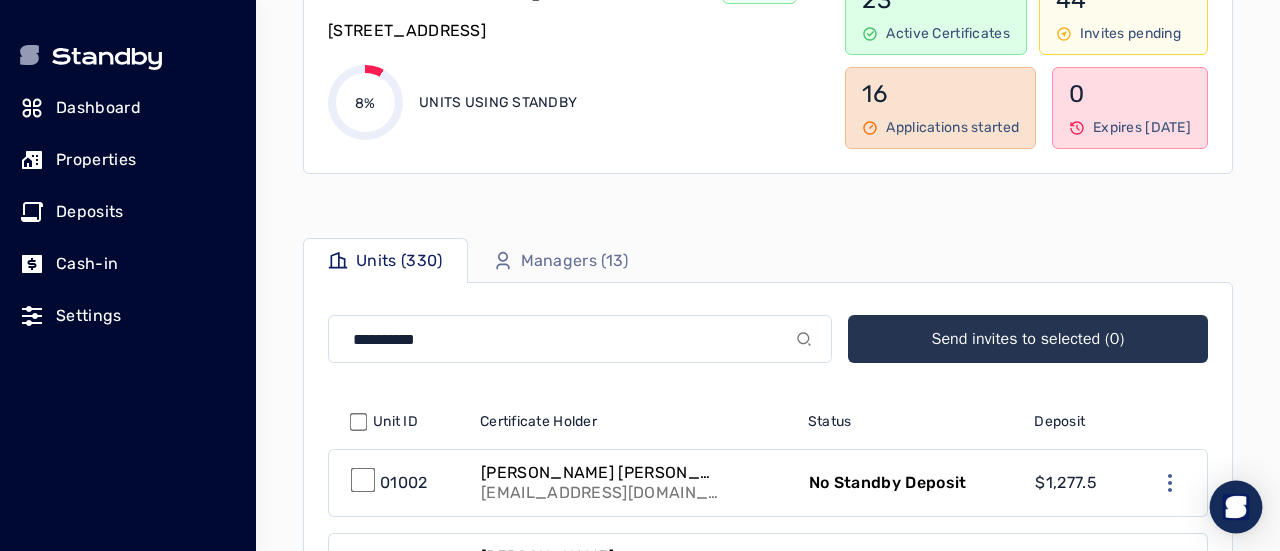 click at bounding box center [1236, 507] 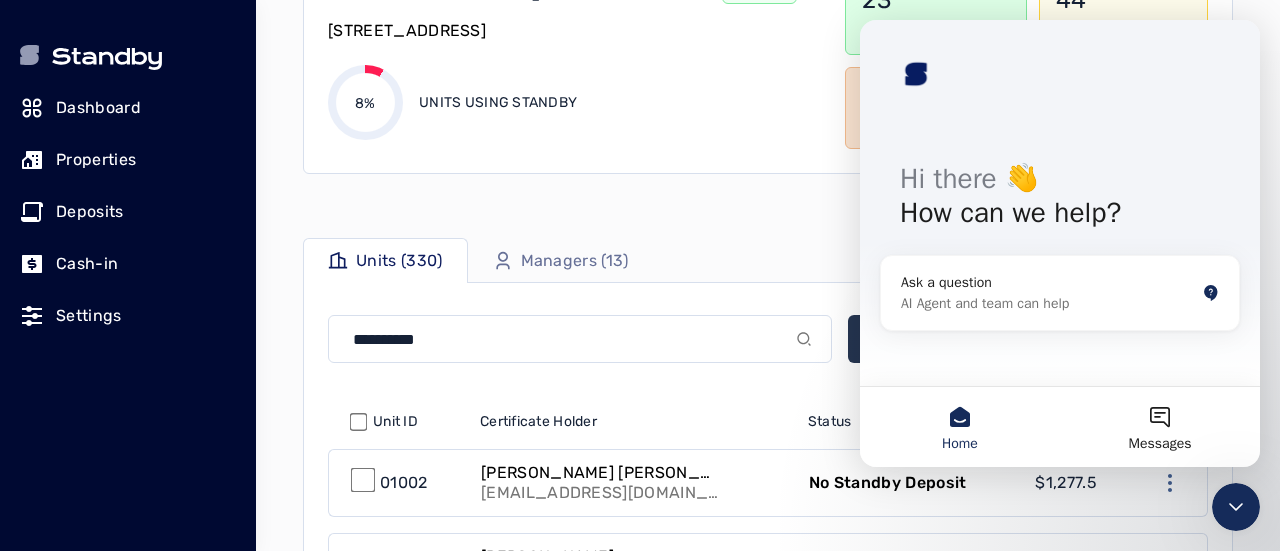 scroll, scrollTop: 0, scrollLeft: 0, axis: both 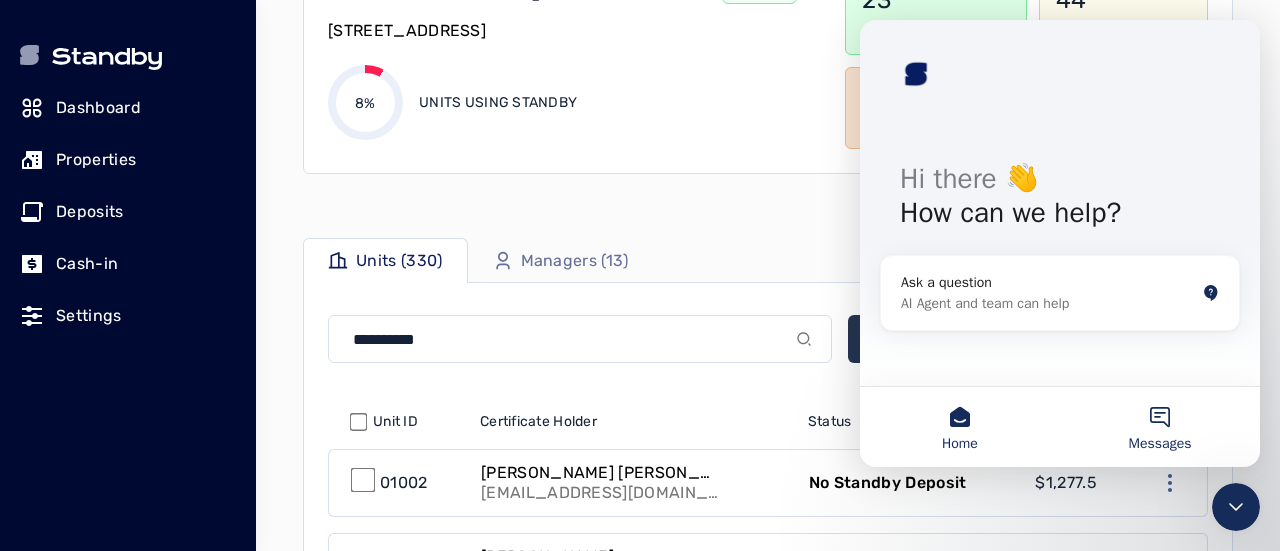 click on "Messages" at bounding box center [1160, 427] 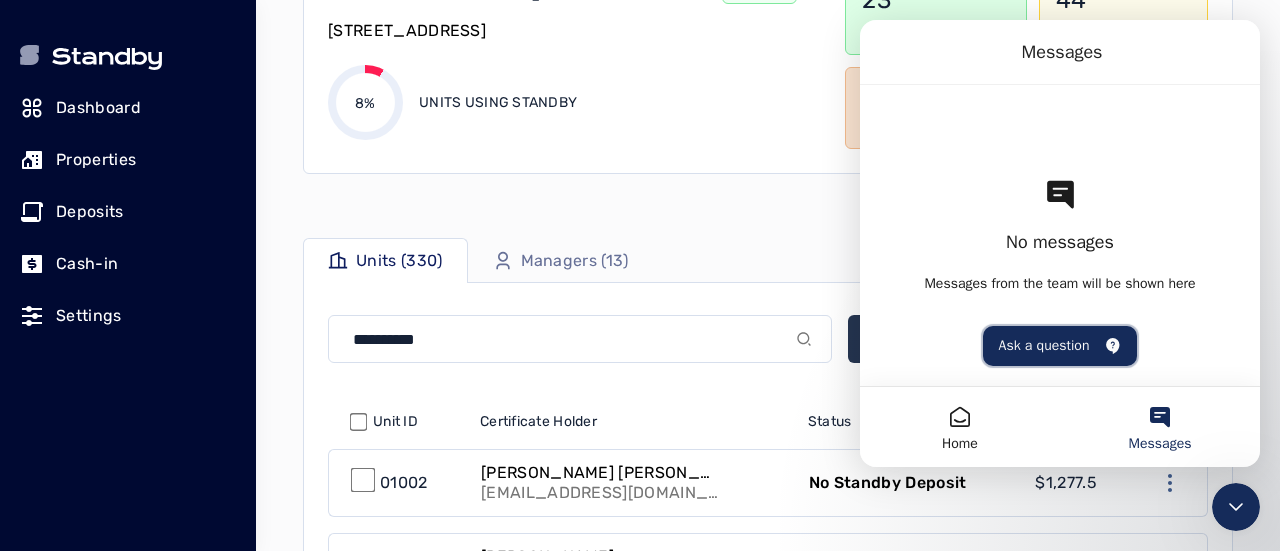 click on "Ask a question" at bounding box center [1060, 346] 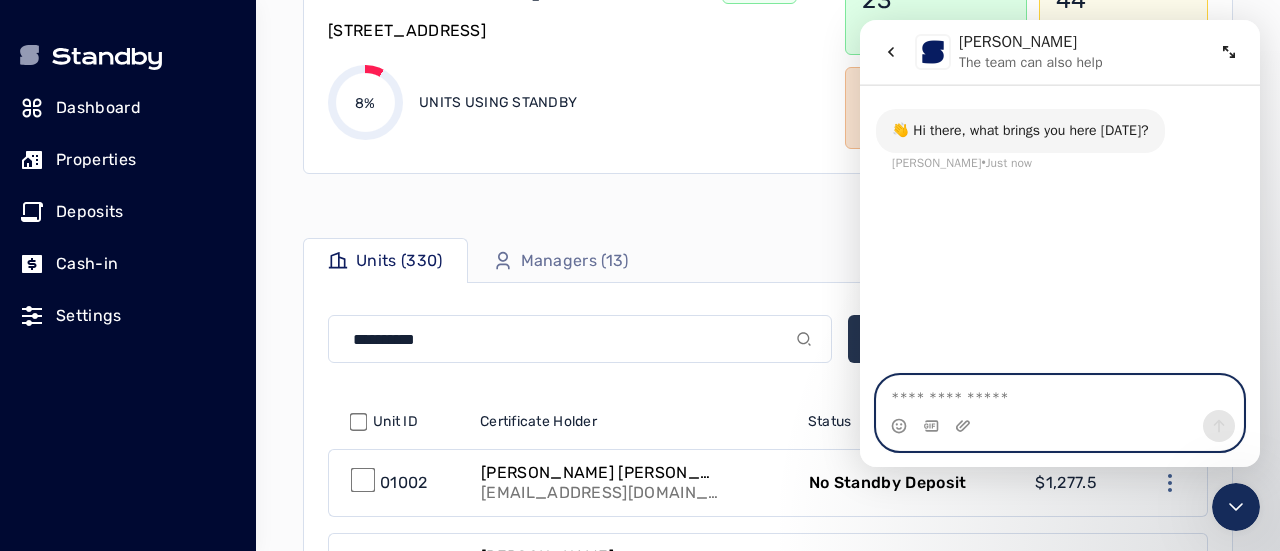paste on "**********" 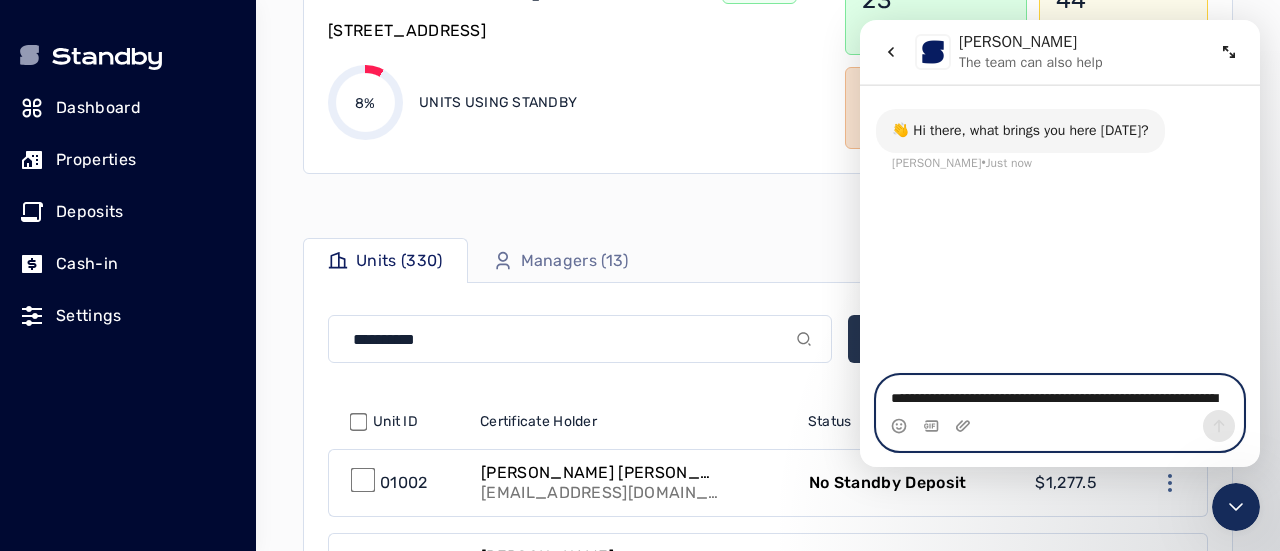 scroll, scrollTop: 17, scrollLeft: 0, axis: vertical 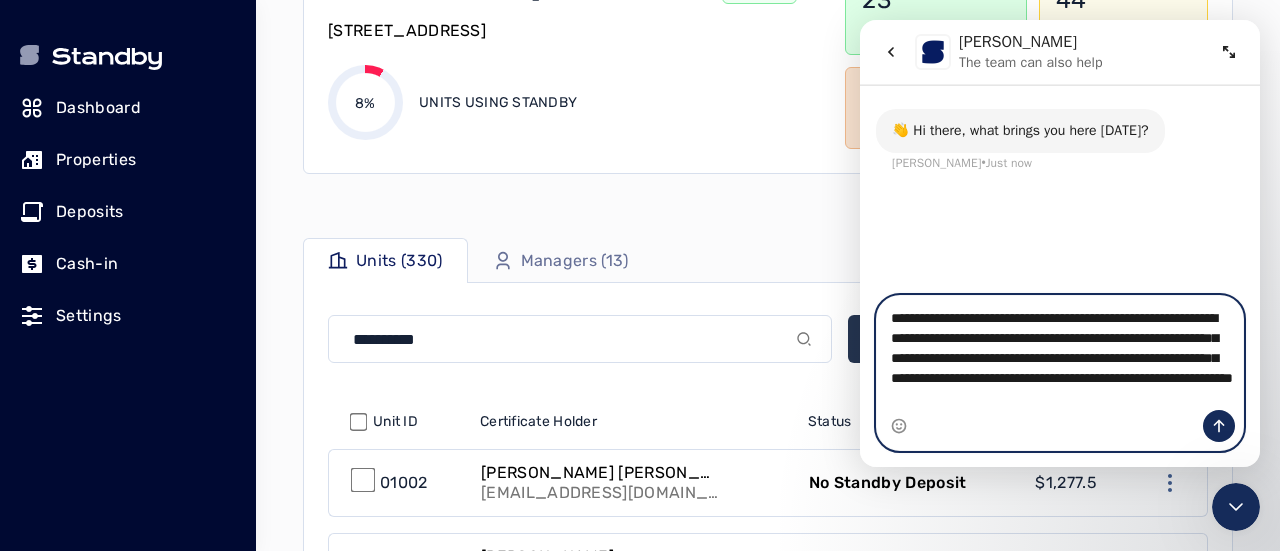 type on "**********" 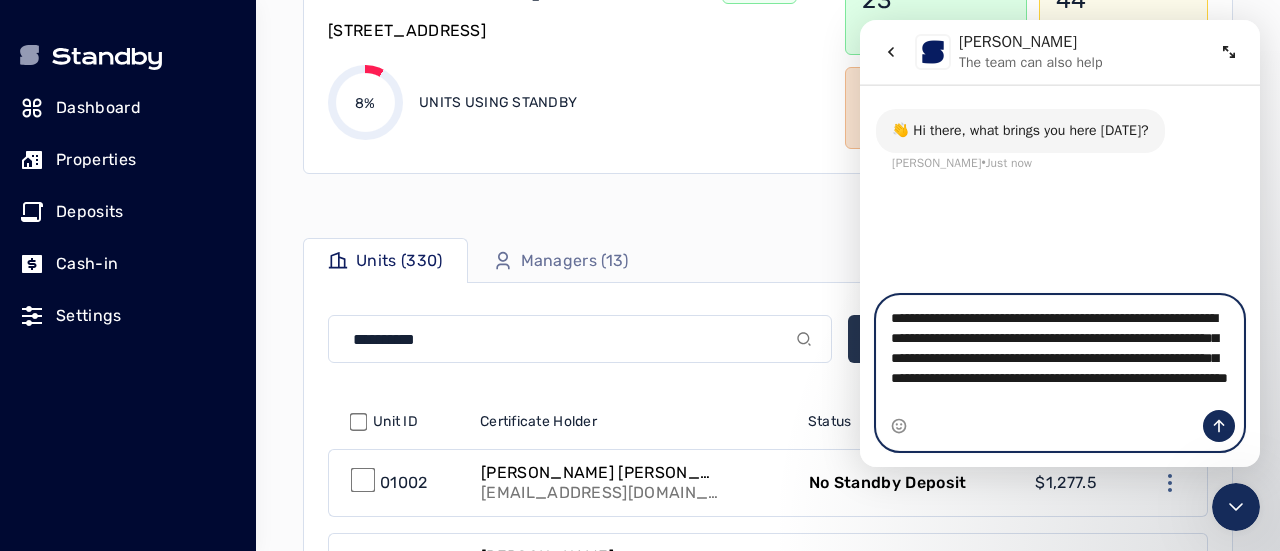 scroll, scrollTop: 0, scrollLeft: 0, axis: both 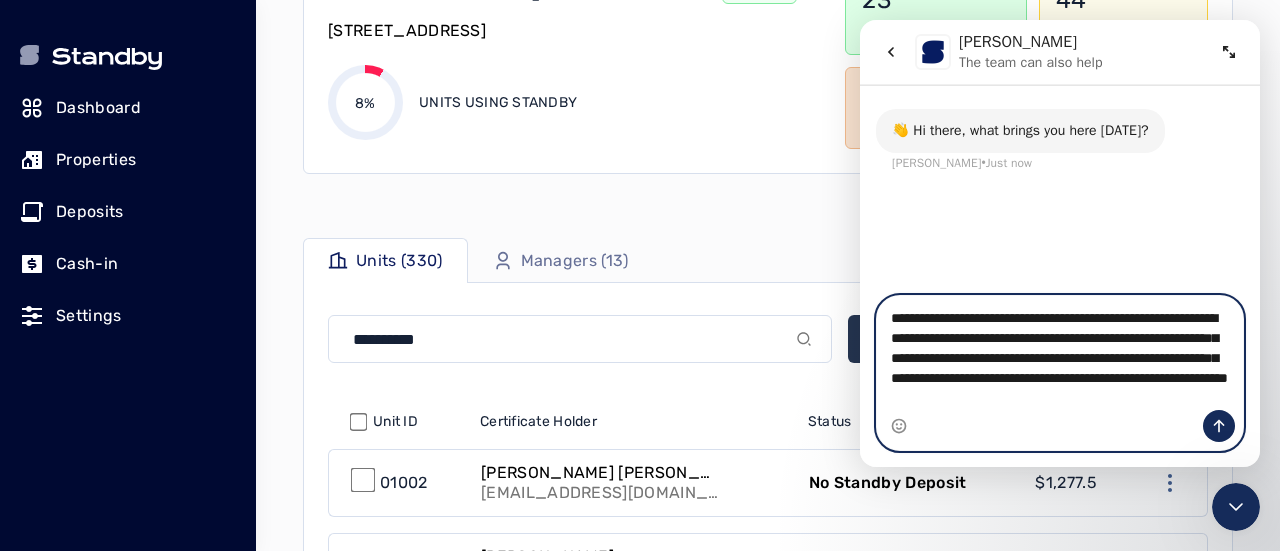 type 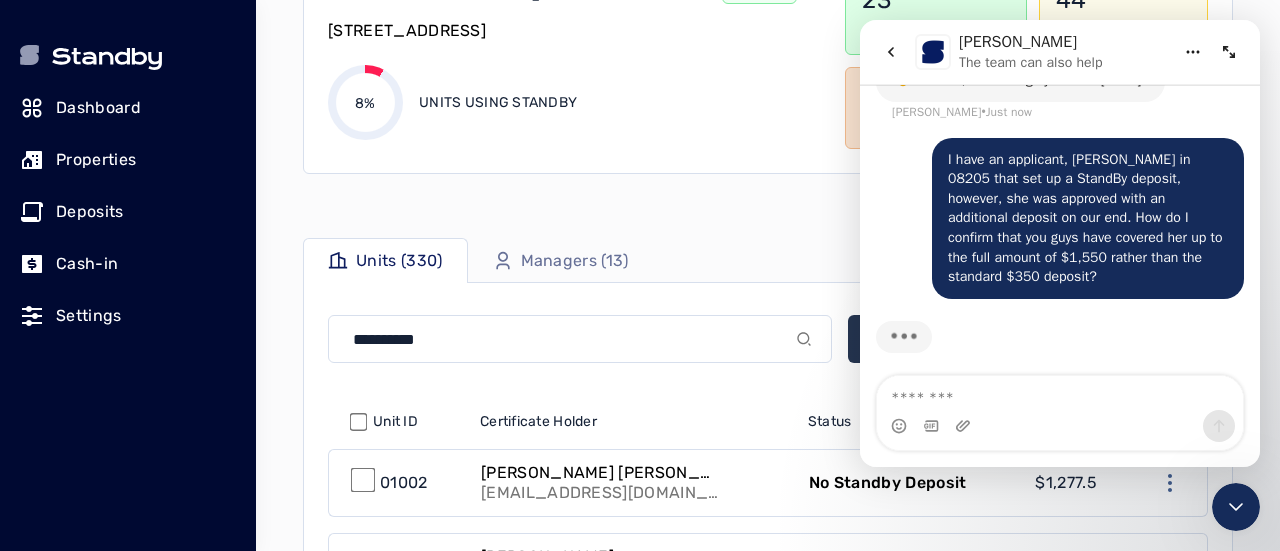 scroll, scrollTop: 59, scrollLeft: 0, axis: vertical 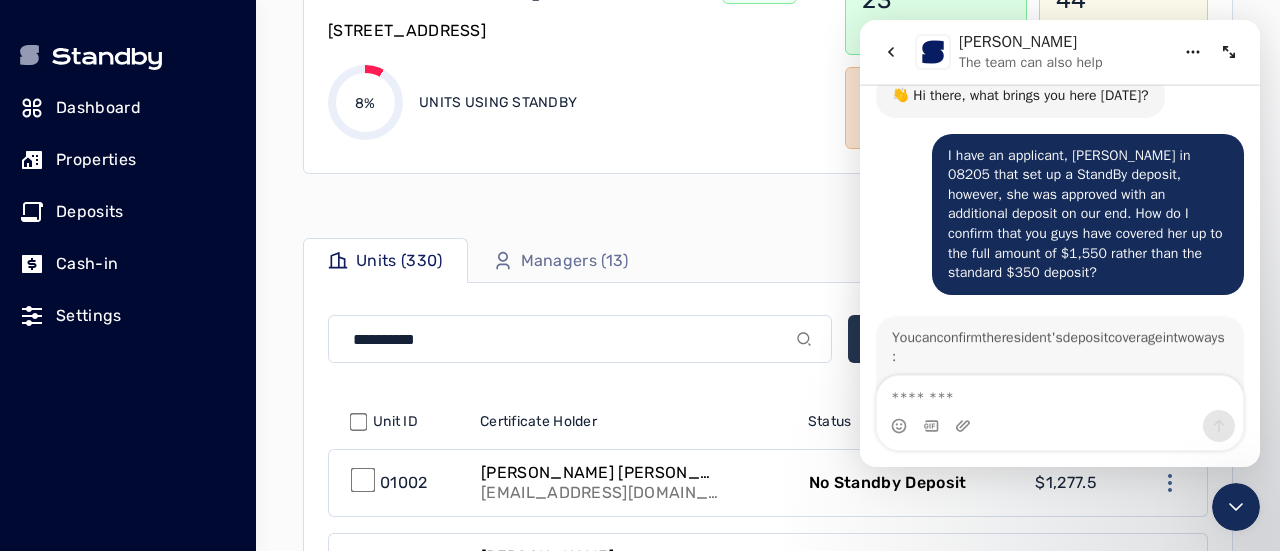 click on "I have an applicant, [PERSON_NAME] in 08205 that set up a StandBy deposit, however, she was approved with an additional deposit on our end. How do I confirm that you guys have covered her up to the full amount of $1,550 rather than the standard $350 deposit?" at bounding box center (1088, 214) 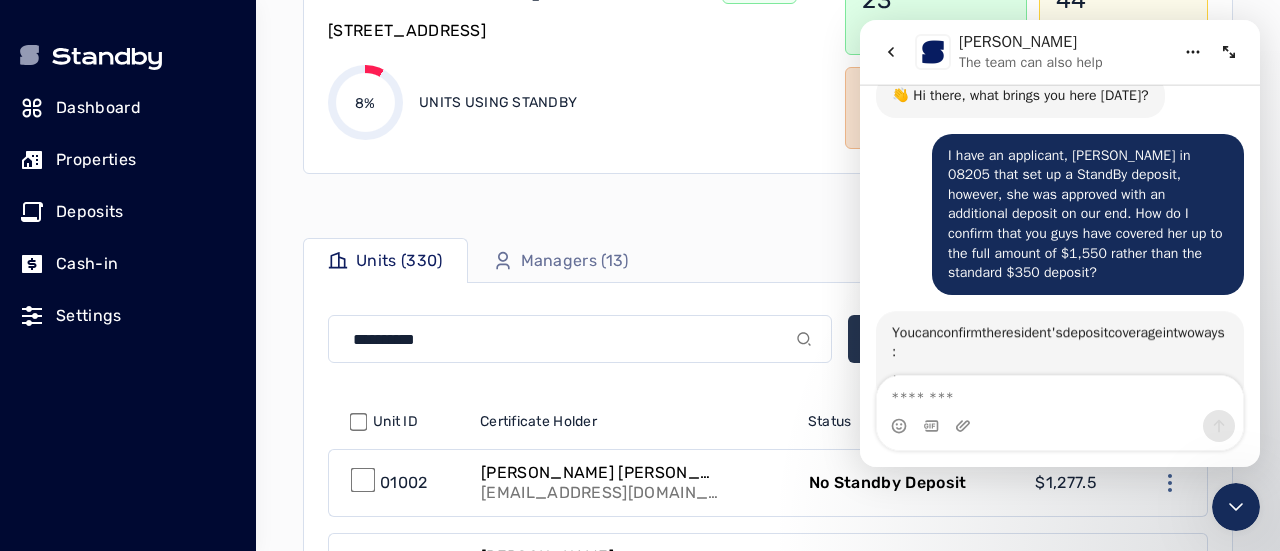 scroll, scrollTop: 88, scrollLeft: 0, axis: vertical 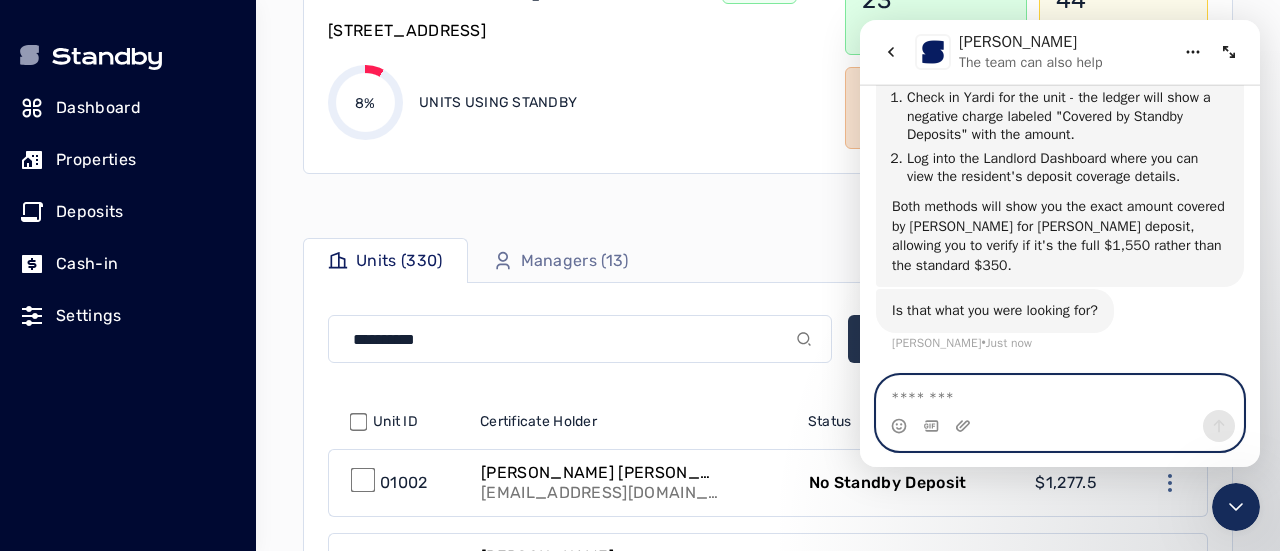 click at bounding box center (1060, 393) 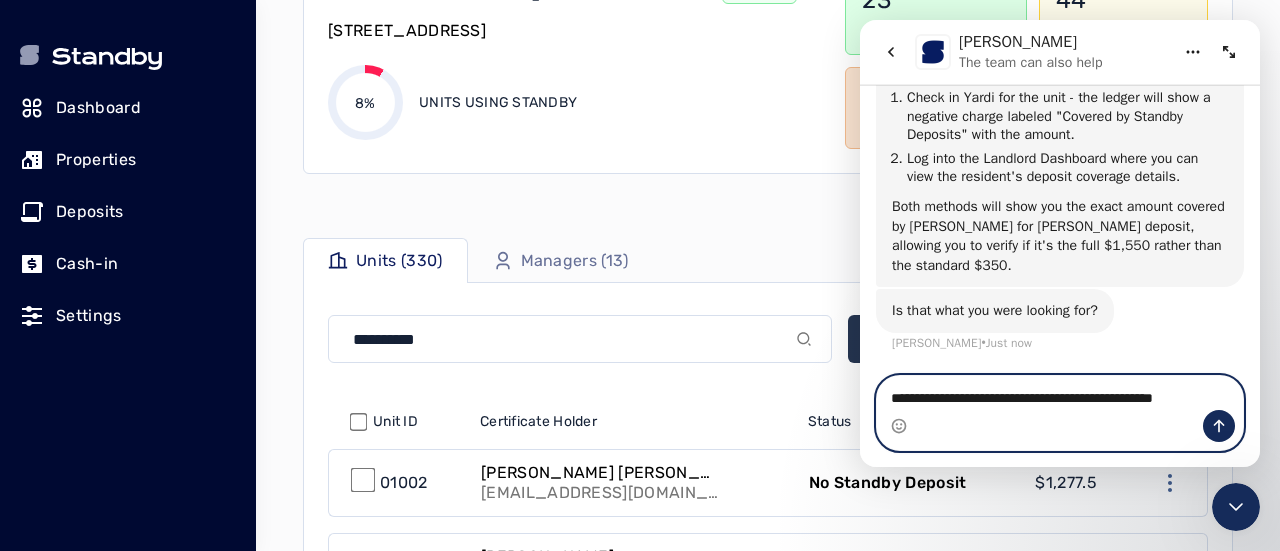 type on "**********" 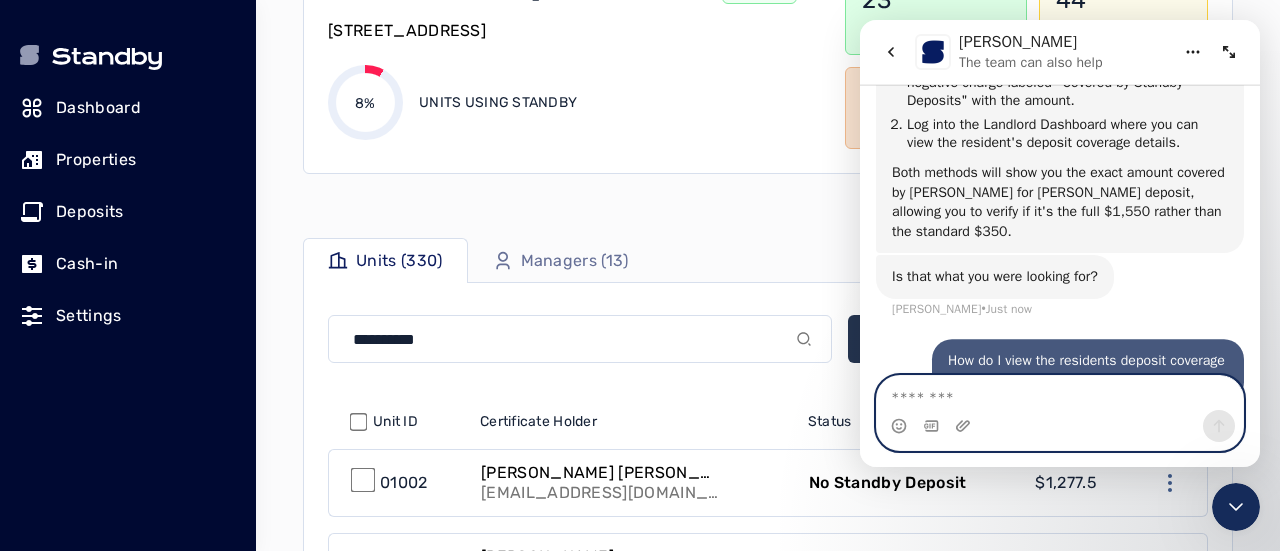 scroll, scrollTop: 394, scrollLeft: 0, axis: vertical 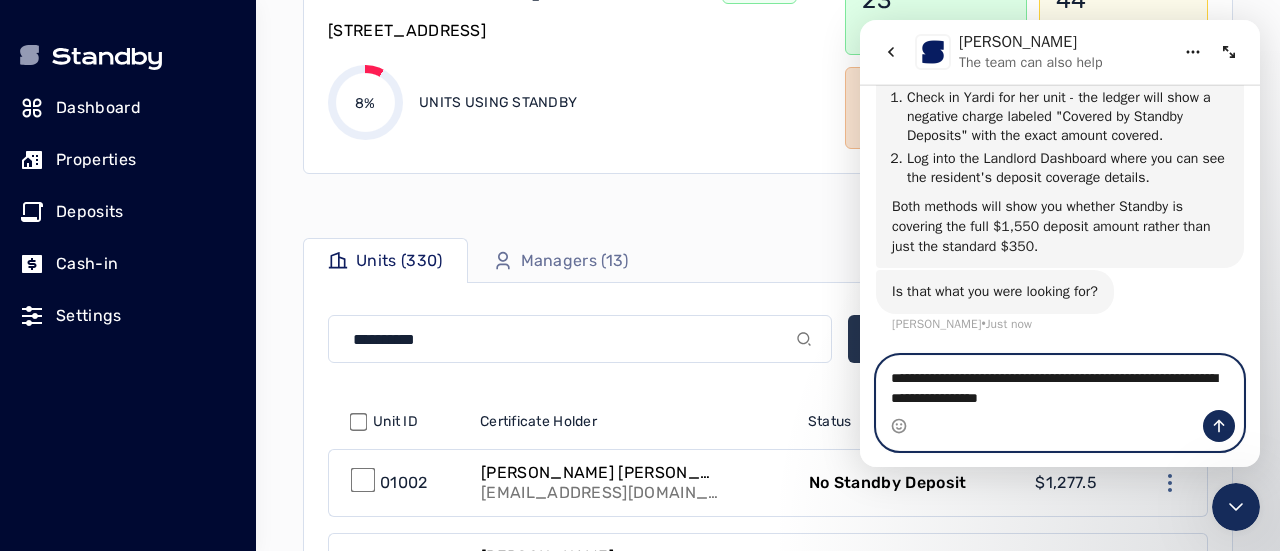type on "**********" 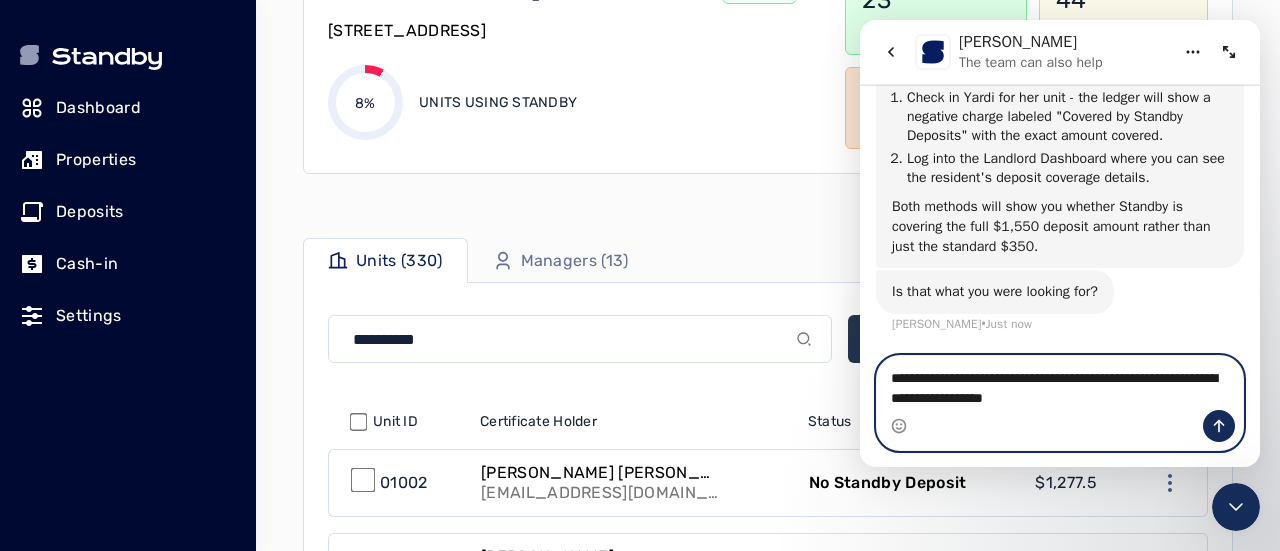 type 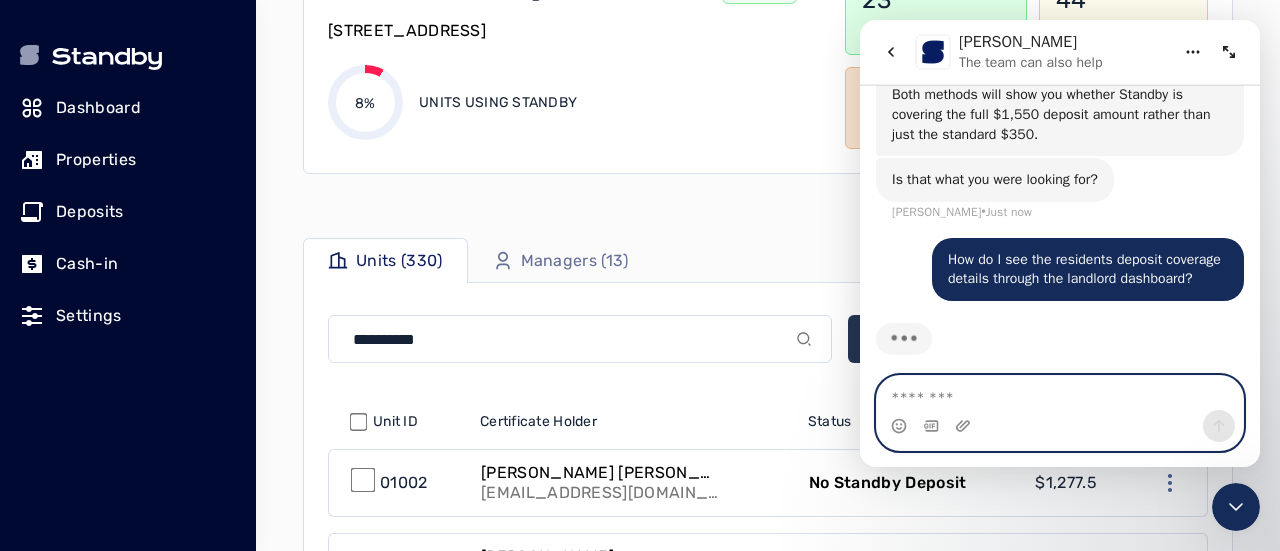 scroll, scrollTop: 840, scrollLeft: 0, axis: vertical 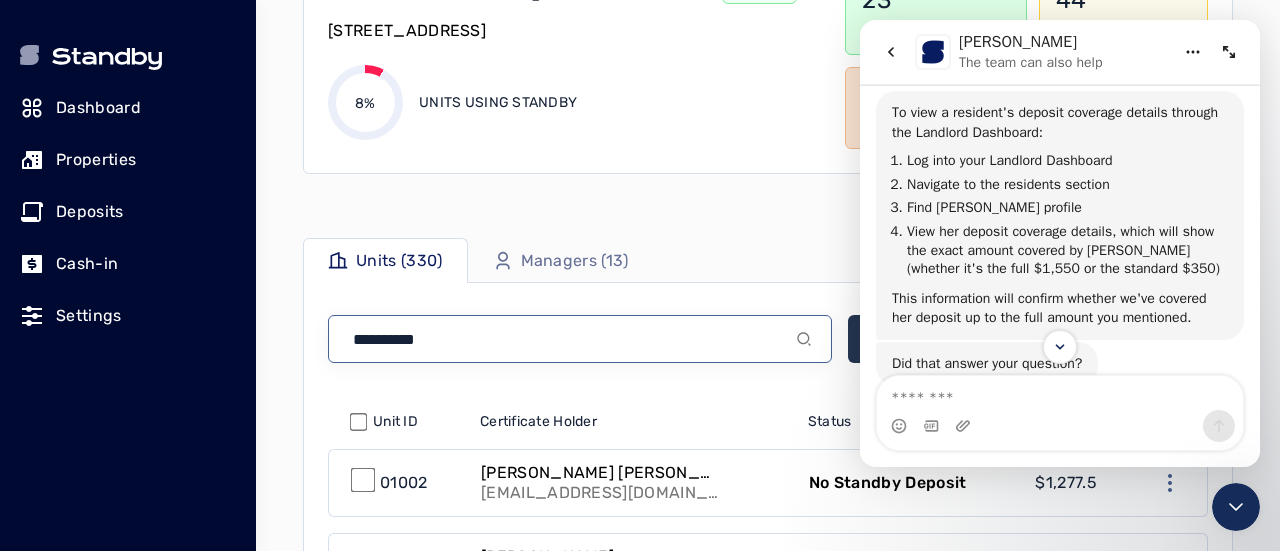 click at bounding box center (580, 339) 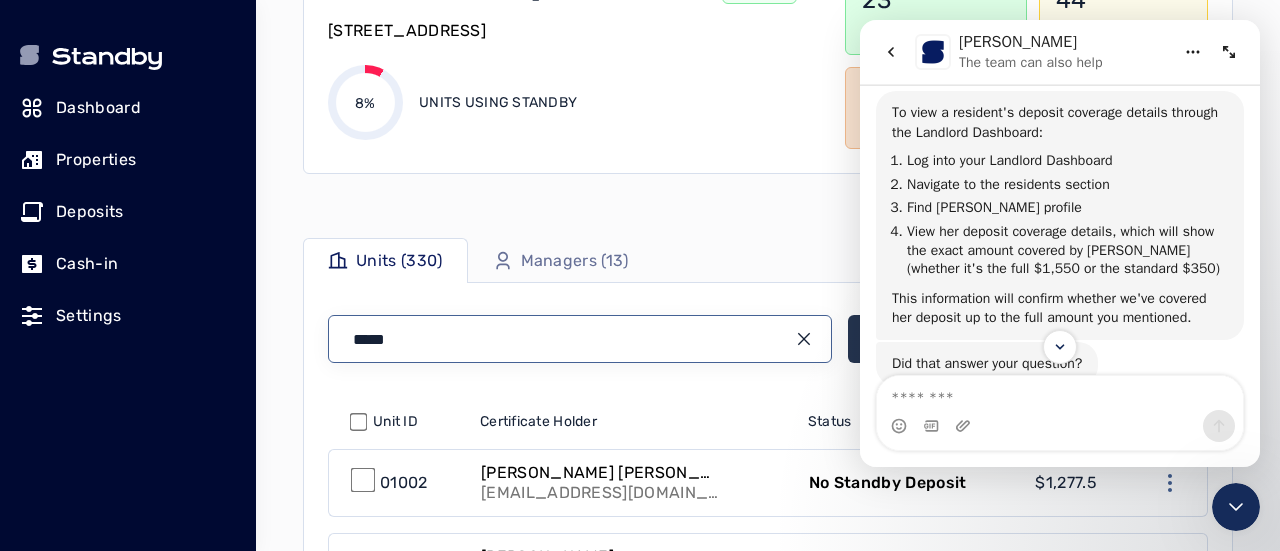 type on "*****" 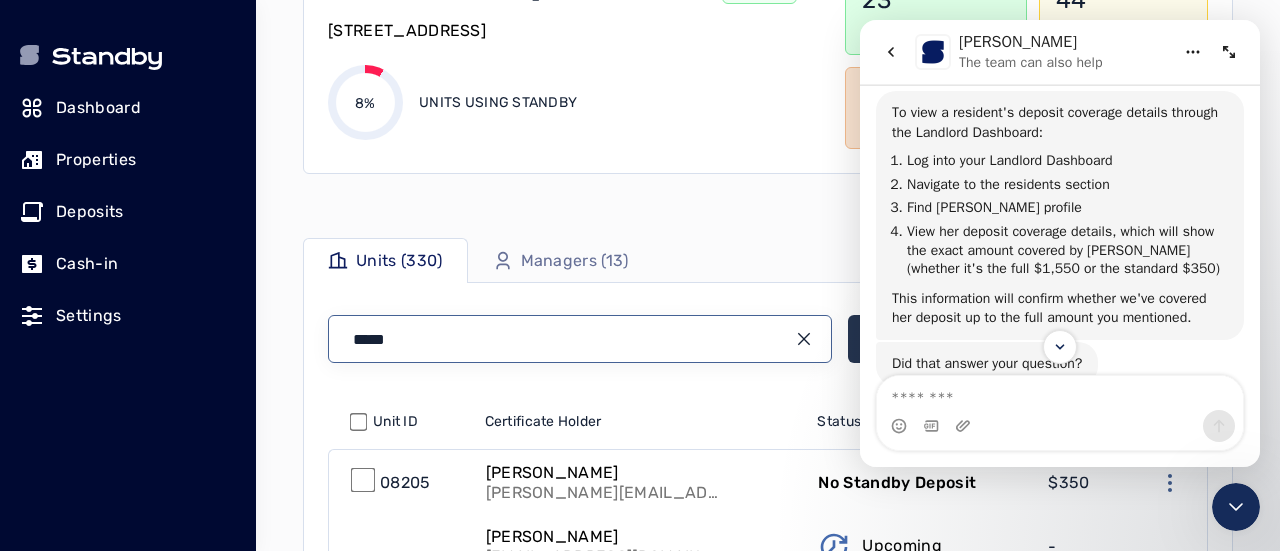 scroll, scrollTop: 423, scrollLeft: 0, axis: vertical 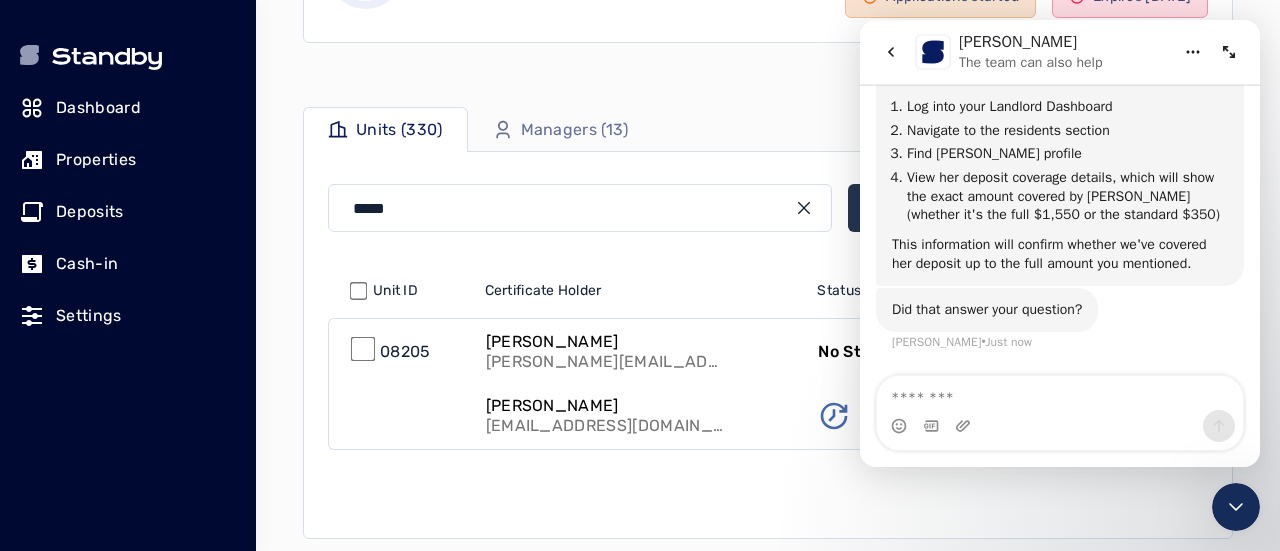 click 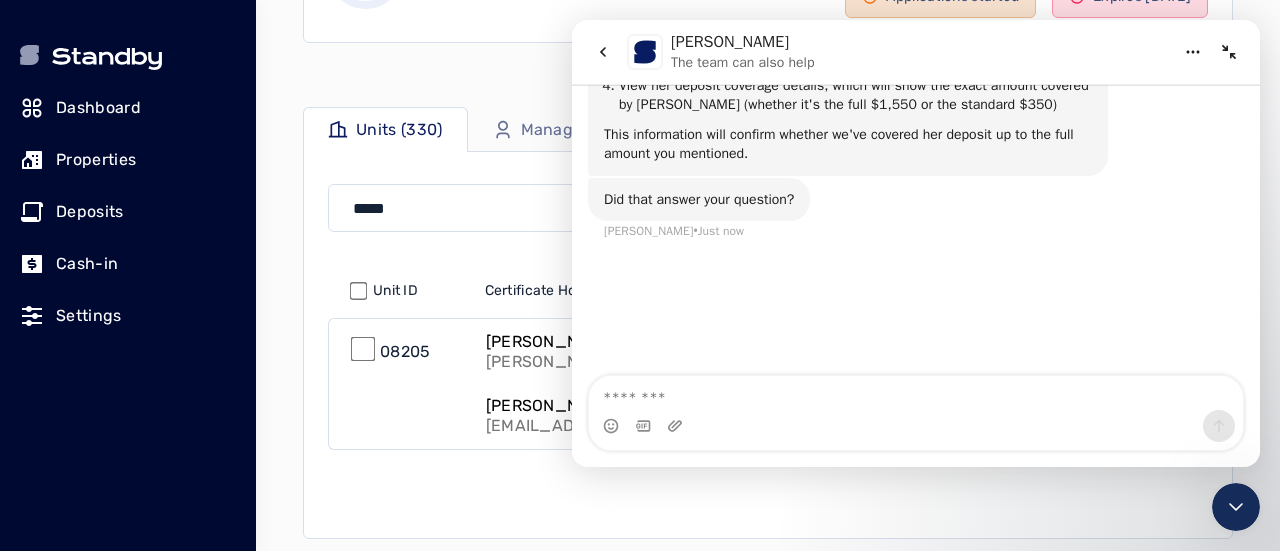 click 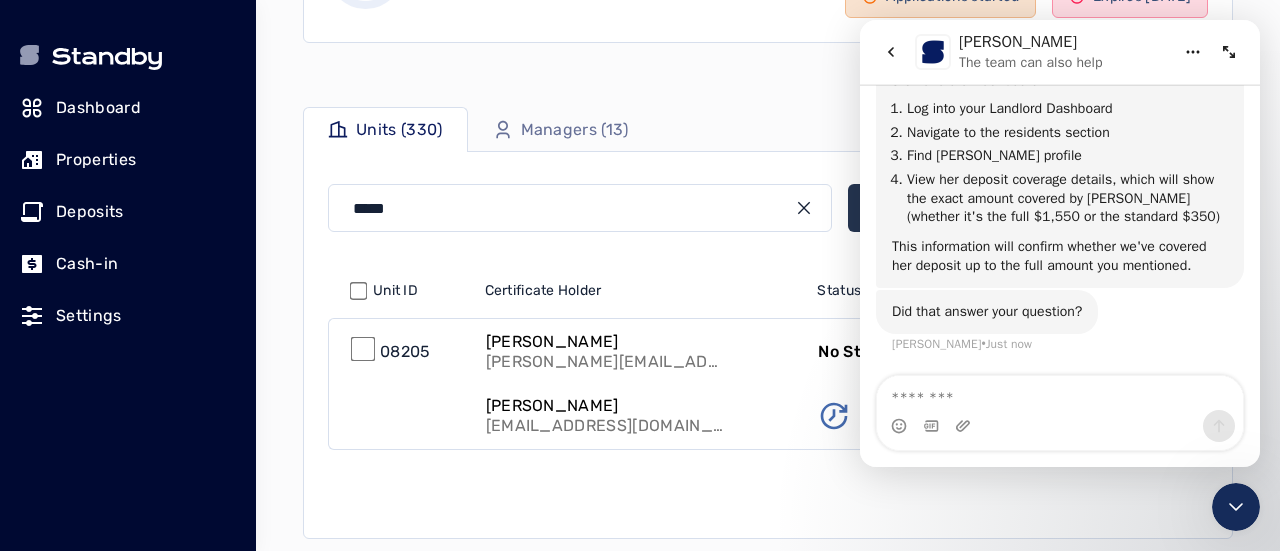 scroll, scrollTop: 1106, scrollLeft: 0, axis: vertical 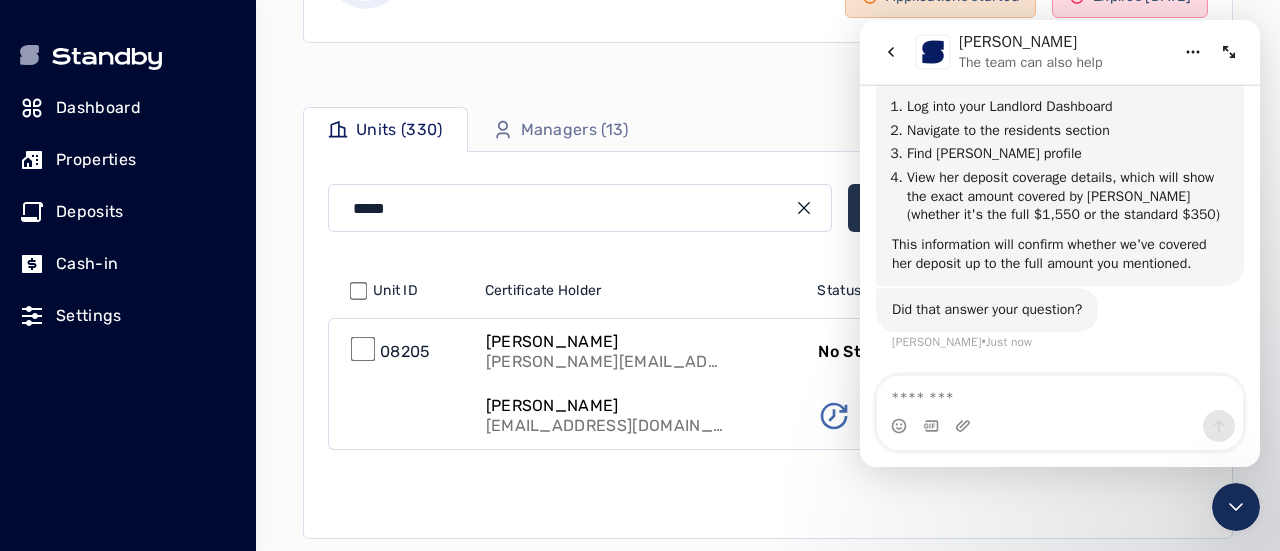 click 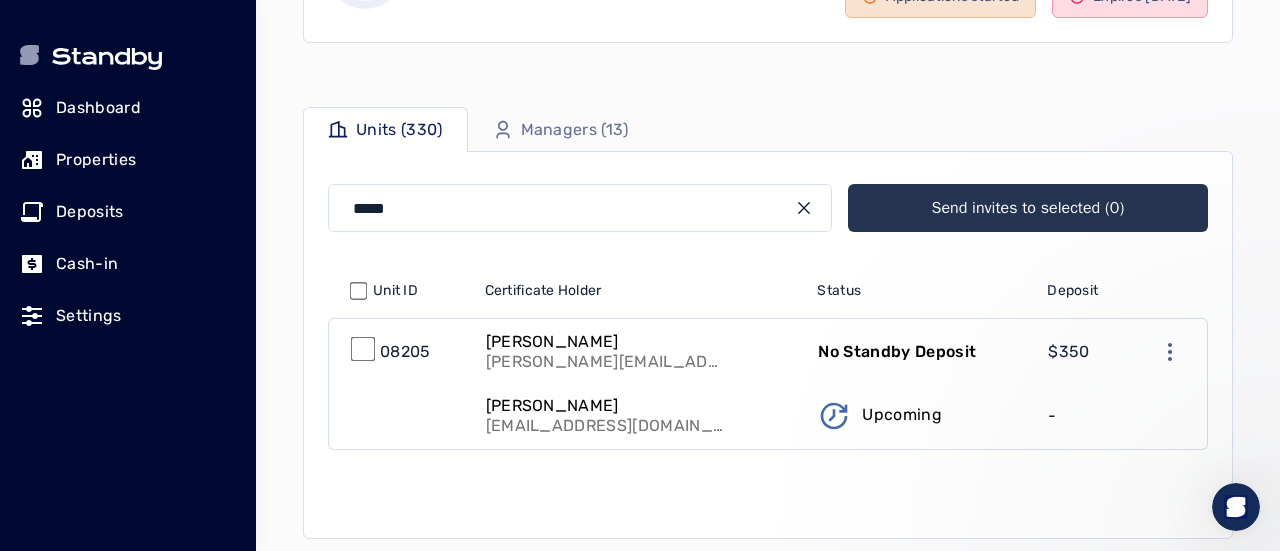 scroll, scrollTop: 0, scrollLeft: 0, axis: both 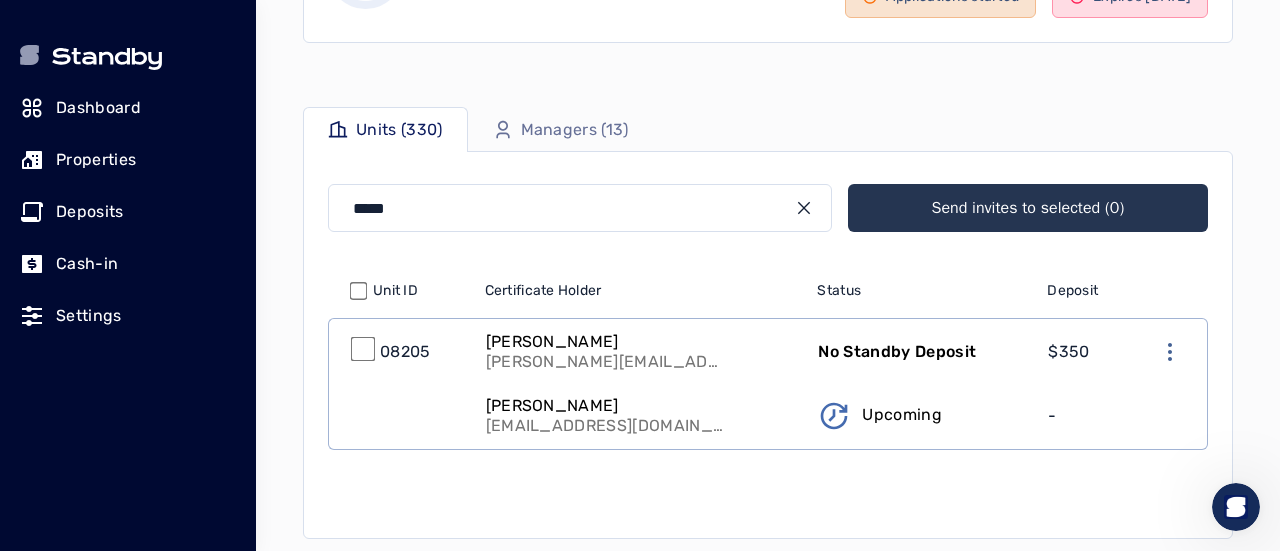 click on "Upcoming" at bounding box center (920, 416) 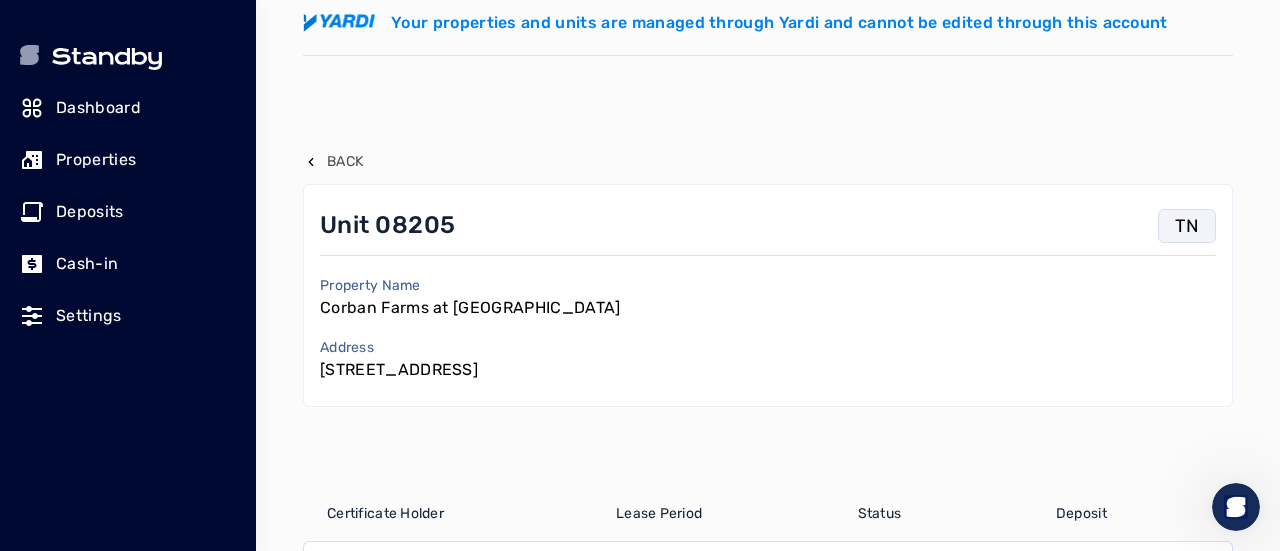 scroll, scrollTop: 423, scrollLeft: 0, axis: vertical 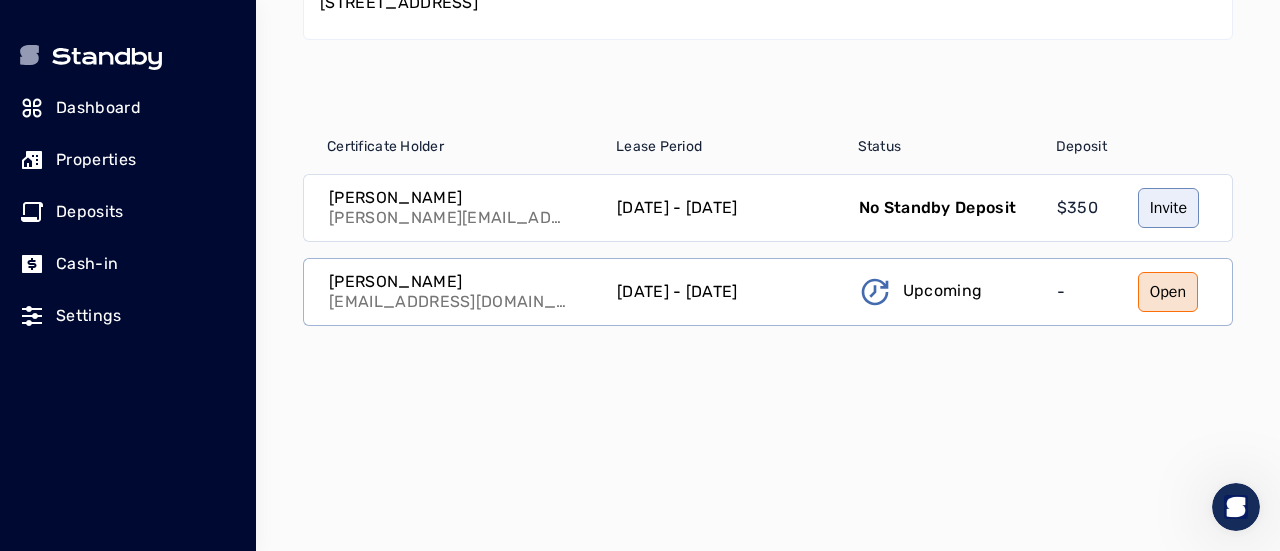 click on "Open" at bounding box center [1178, 292] 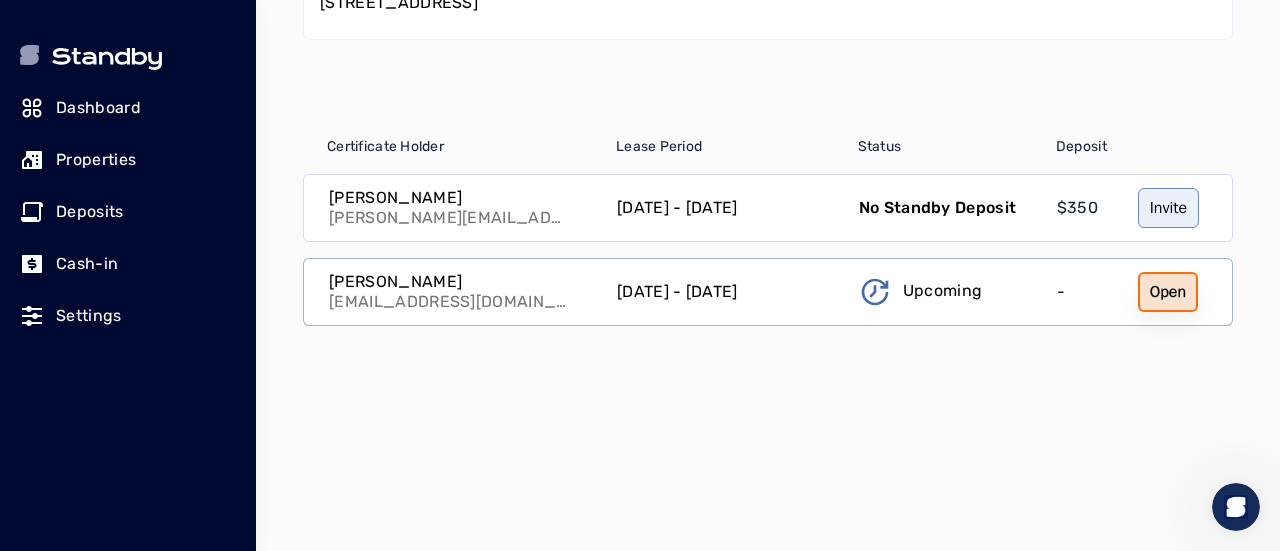 click on "Open" at bounding box center [1168, 292] 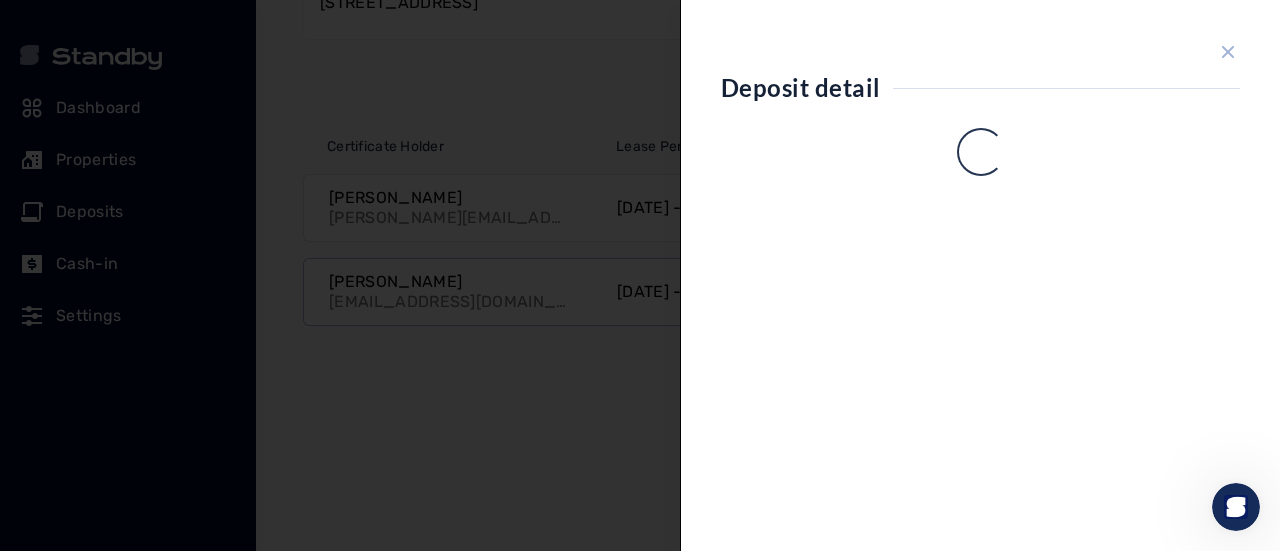 scroll, scrollTop: 160, scrollLeft: 0, axis: vertical 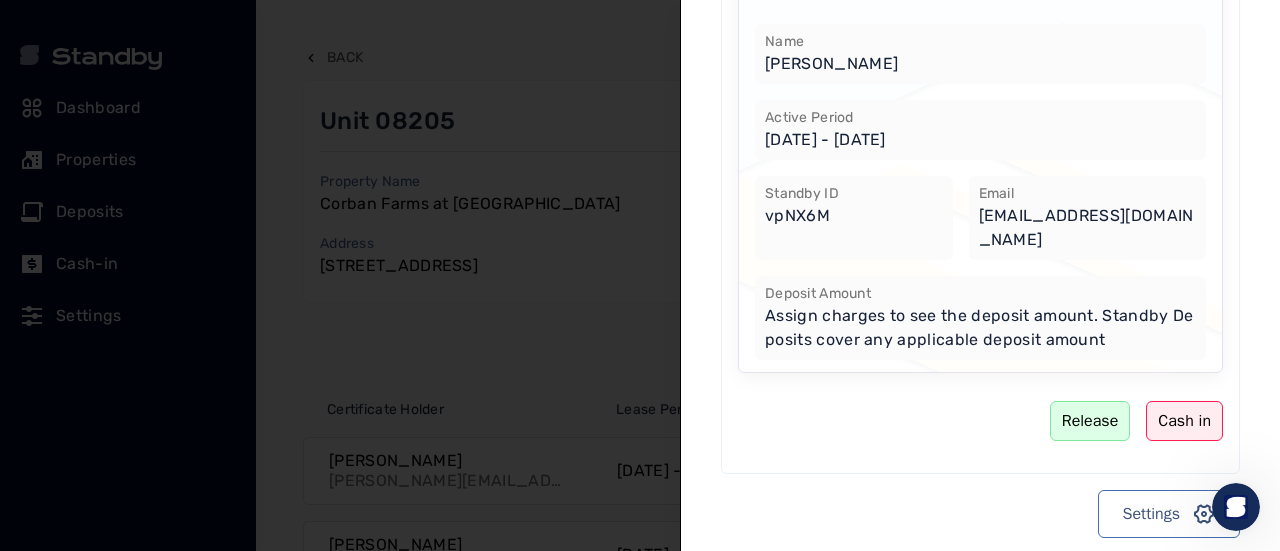 click on "Assign charges to see the deposit amount. Standby Deposits cover any applicable deposit amount" at bounding box center (980, 328) 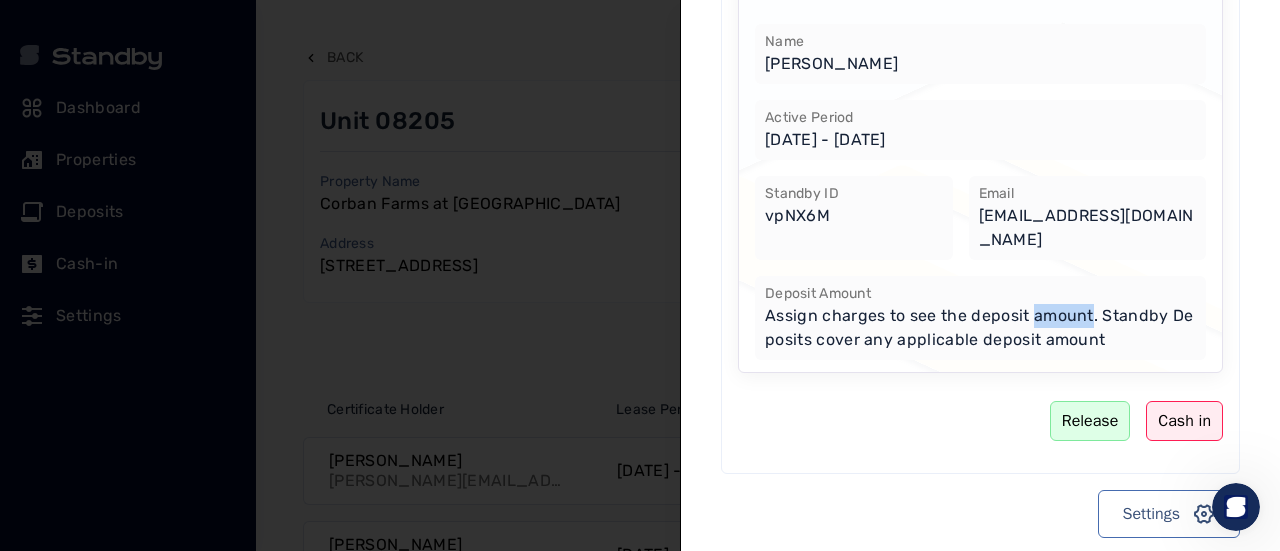 click on "Assign charges to see the deposit amount. Standby Deposits cover any applicable deposit amount" at bounding box center (980, 328) 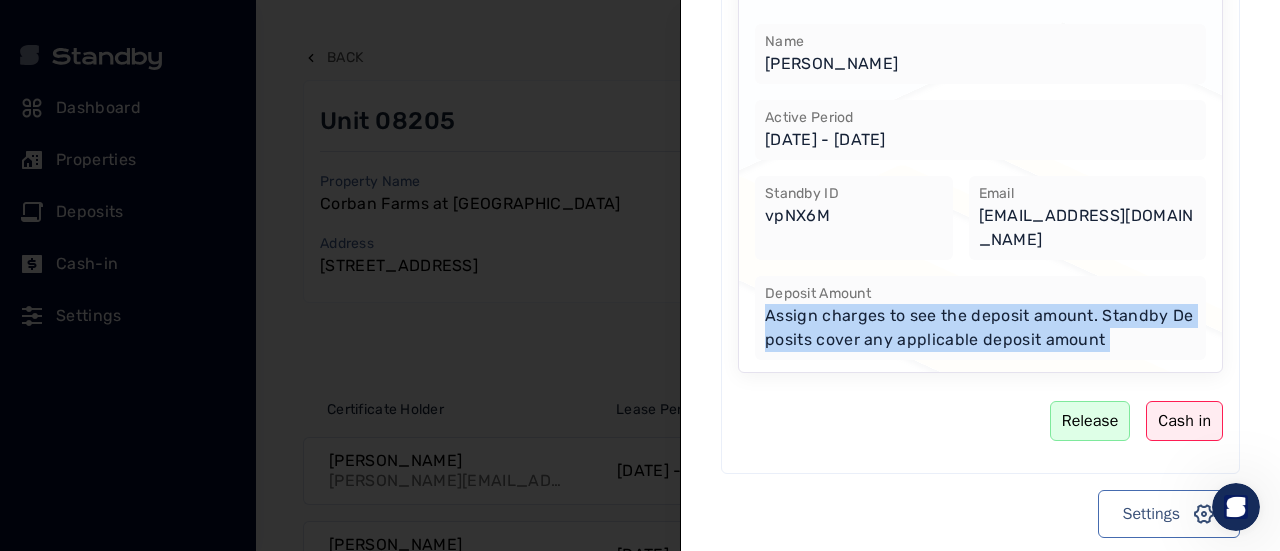 click on "Assign charges to see the deposit amount. Standby Deposits cover any applicable deposit amount" at bounding box center [980, 328] 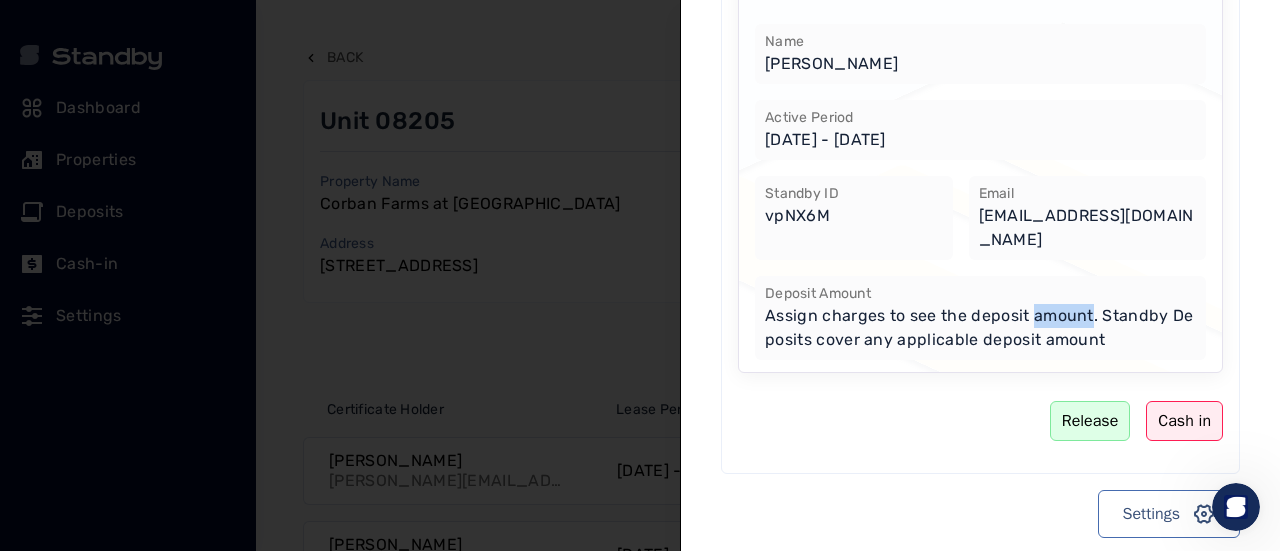 click on "Assign charges to see the deposit amount. Standby Deposits cover any applicable deposit amount" at bounding box center [980, 328] 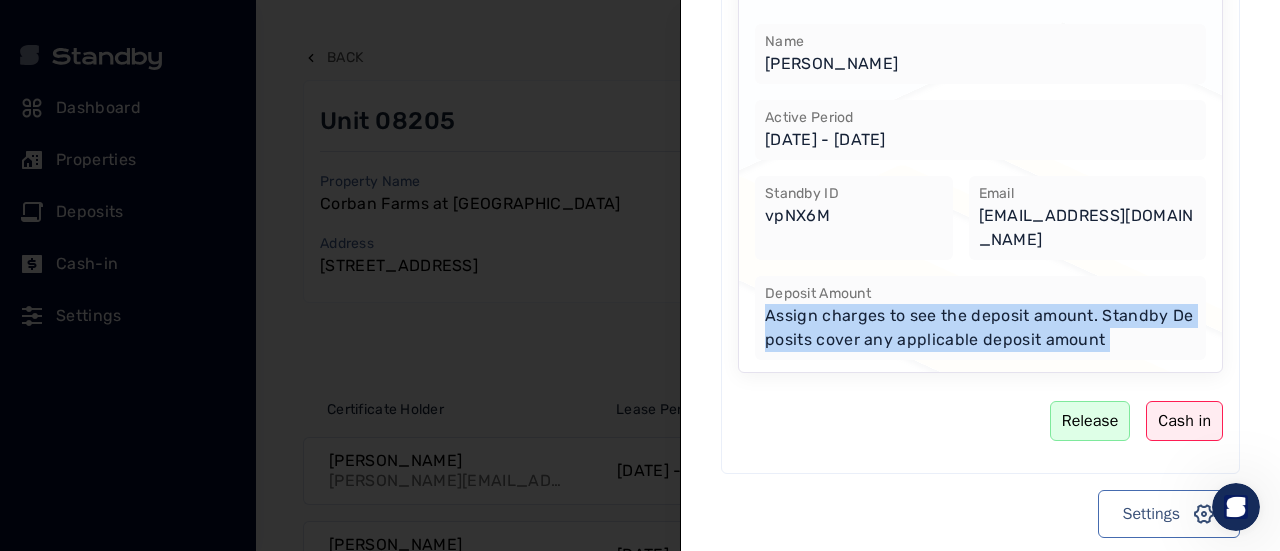 click on "Assign charges to see the deposit amount. Standby Deposits cover any applicable deposit amount" at bounding box center (980, 328) 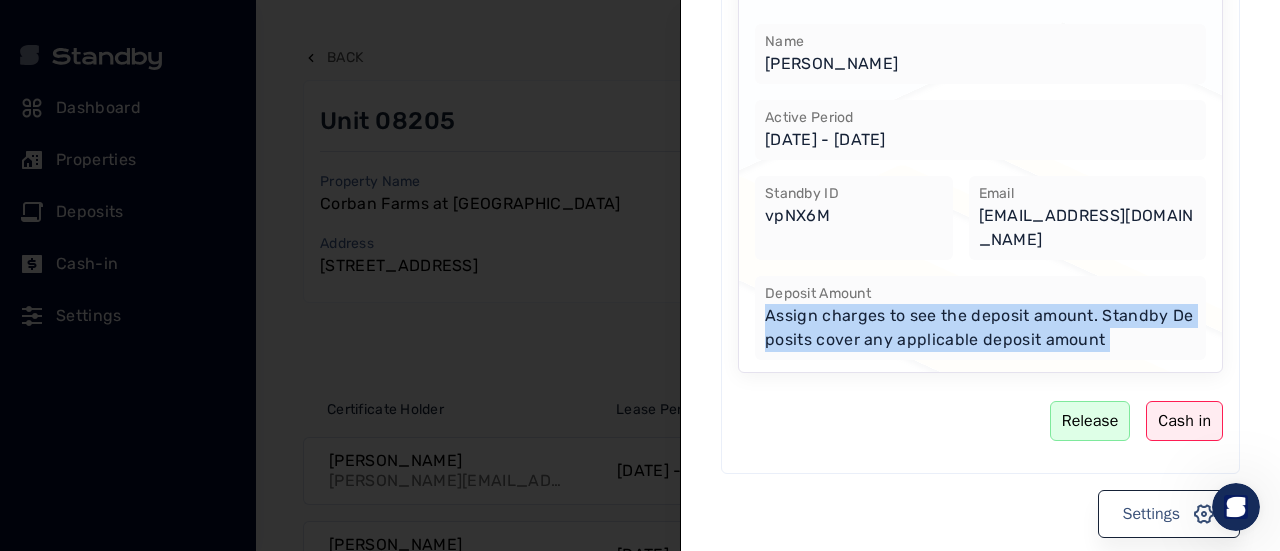 click on "Settings" at bounding box center [1169, 514] 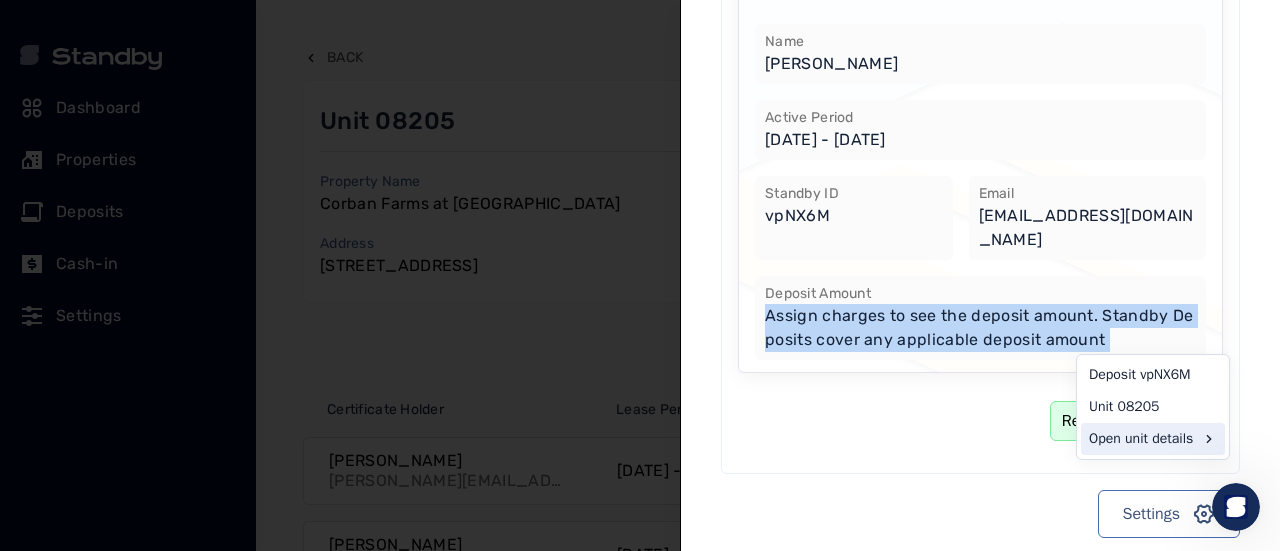 click on "Open unit details" at bounding box center [1153, 439] 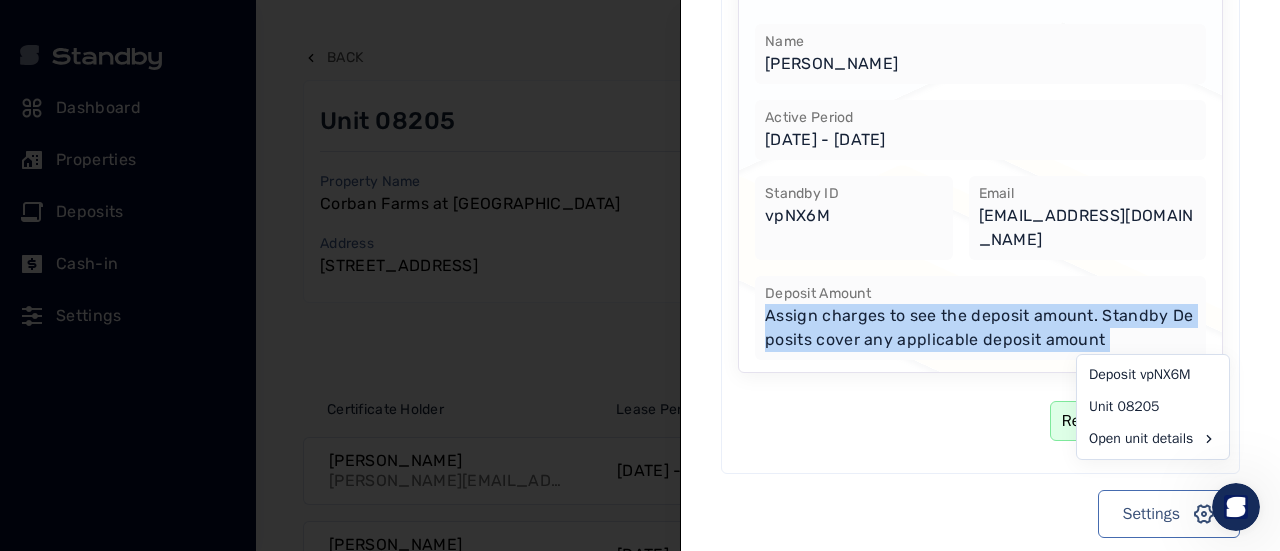 scroll, scrollTop: 56, scrollLeft: 0, axis: vertical 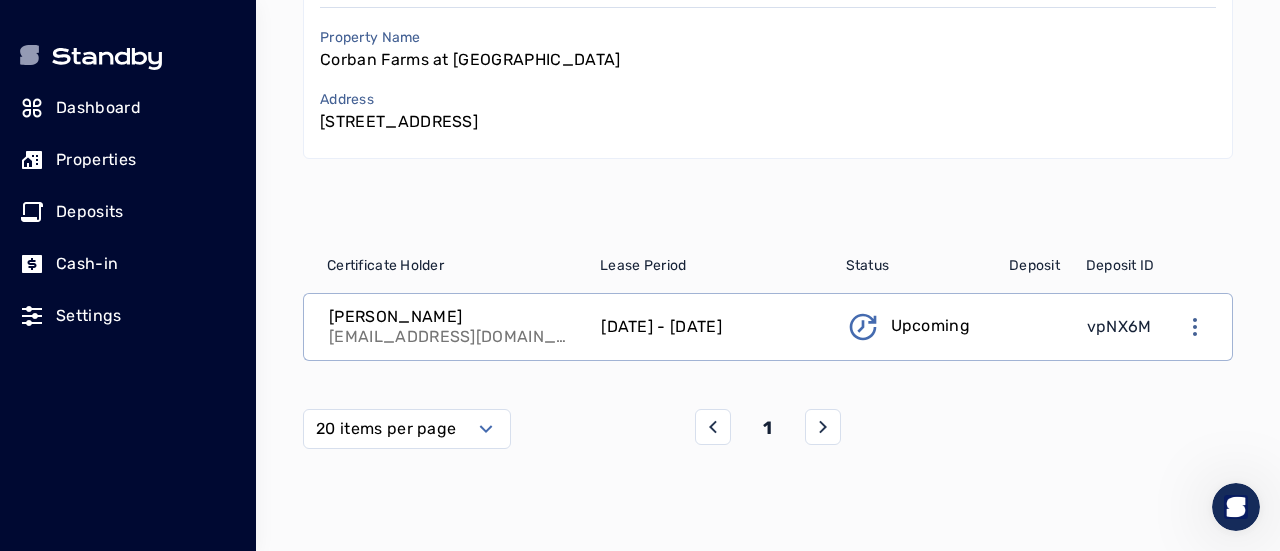 click 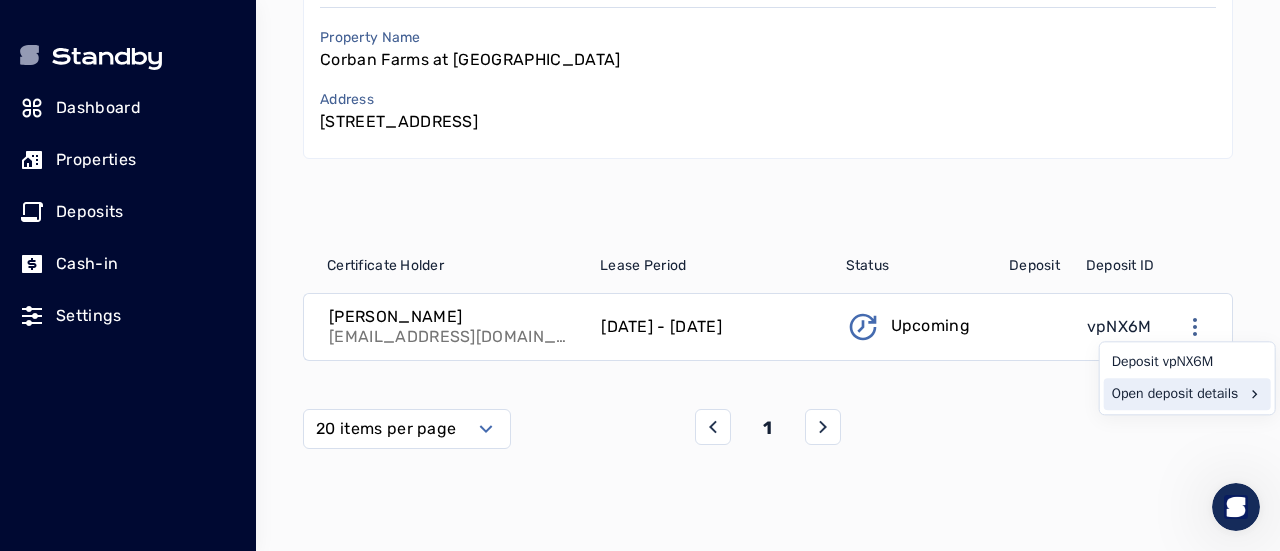 click on "Open deposit details" at bounding box center (1187, 394) 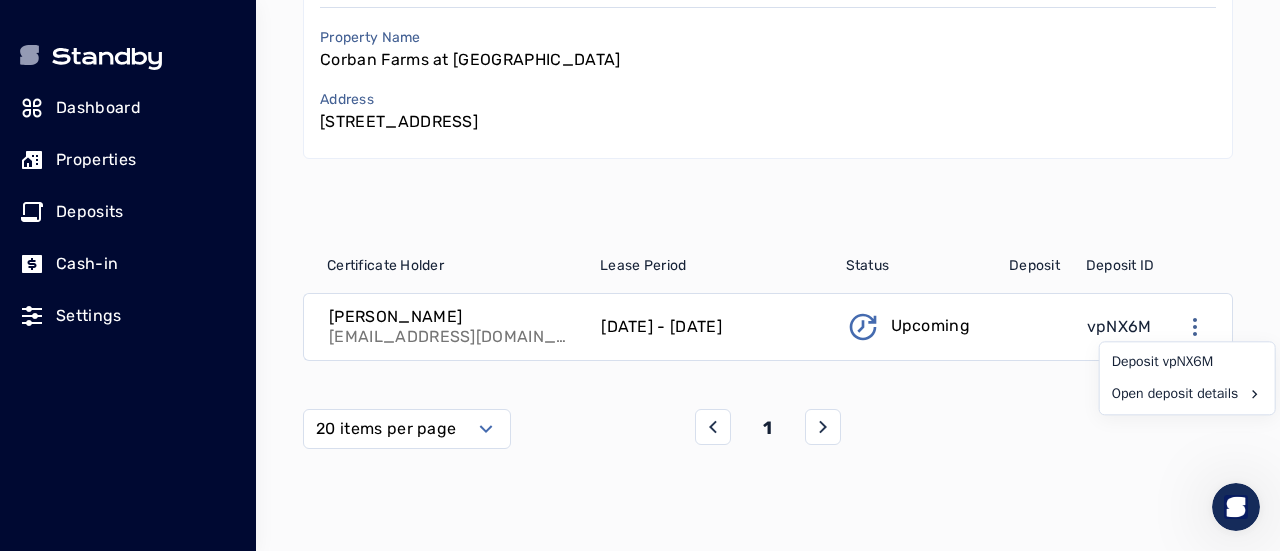 scroll, scrollTop: 160, scrollLeft: 0, axis: vertical 